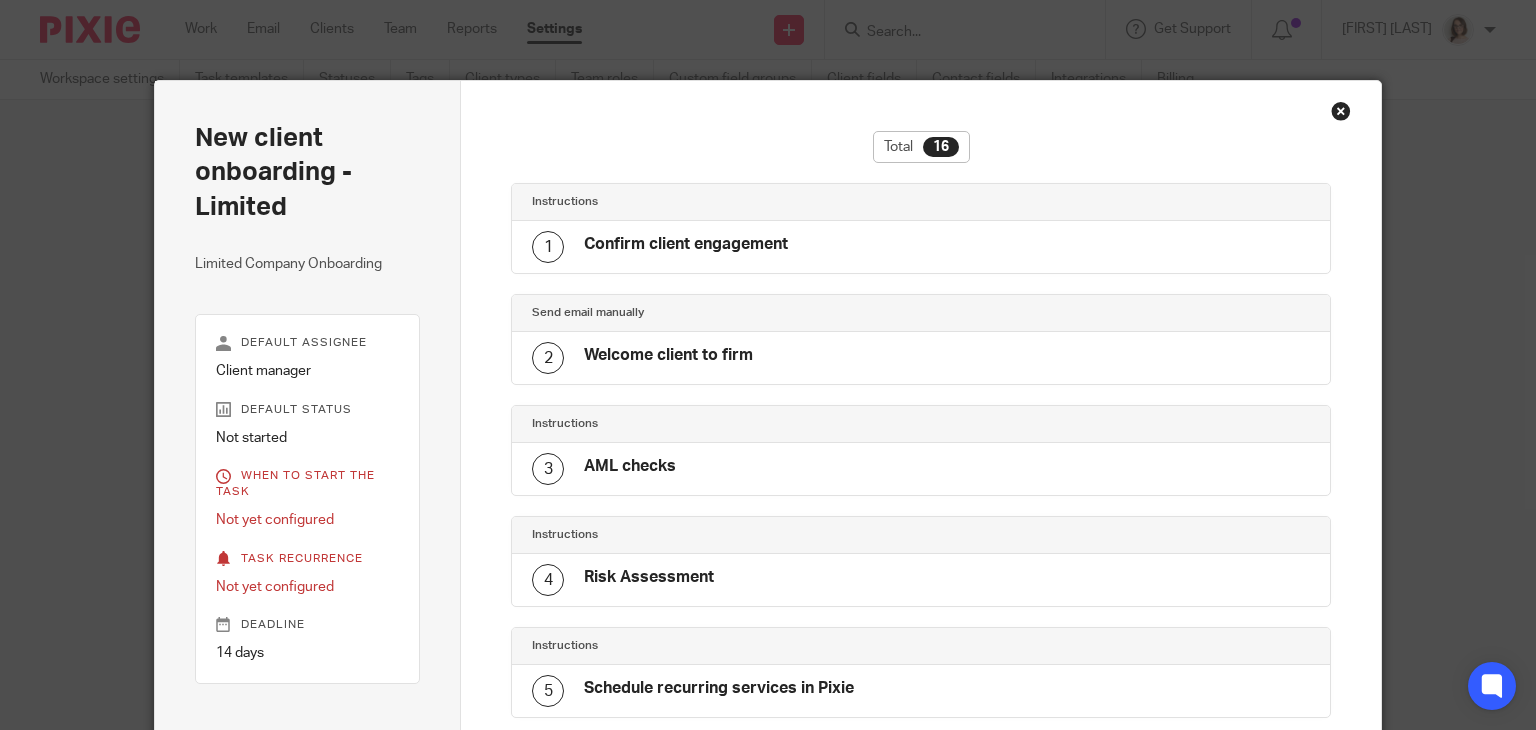 scroll, scrollTop: 0, scrollLeft: 0, axis: both 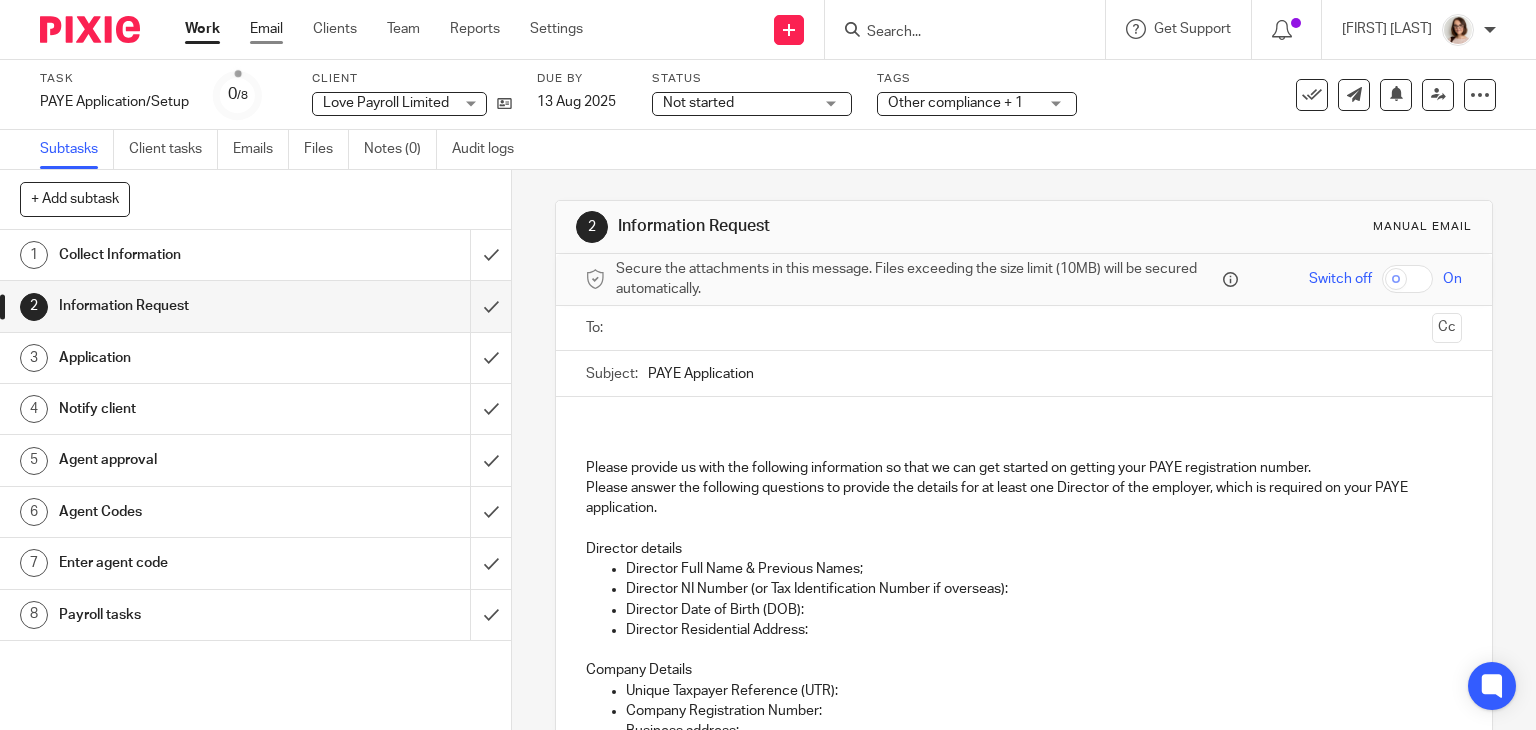 click on "Email" at bounding box center (266, 29) 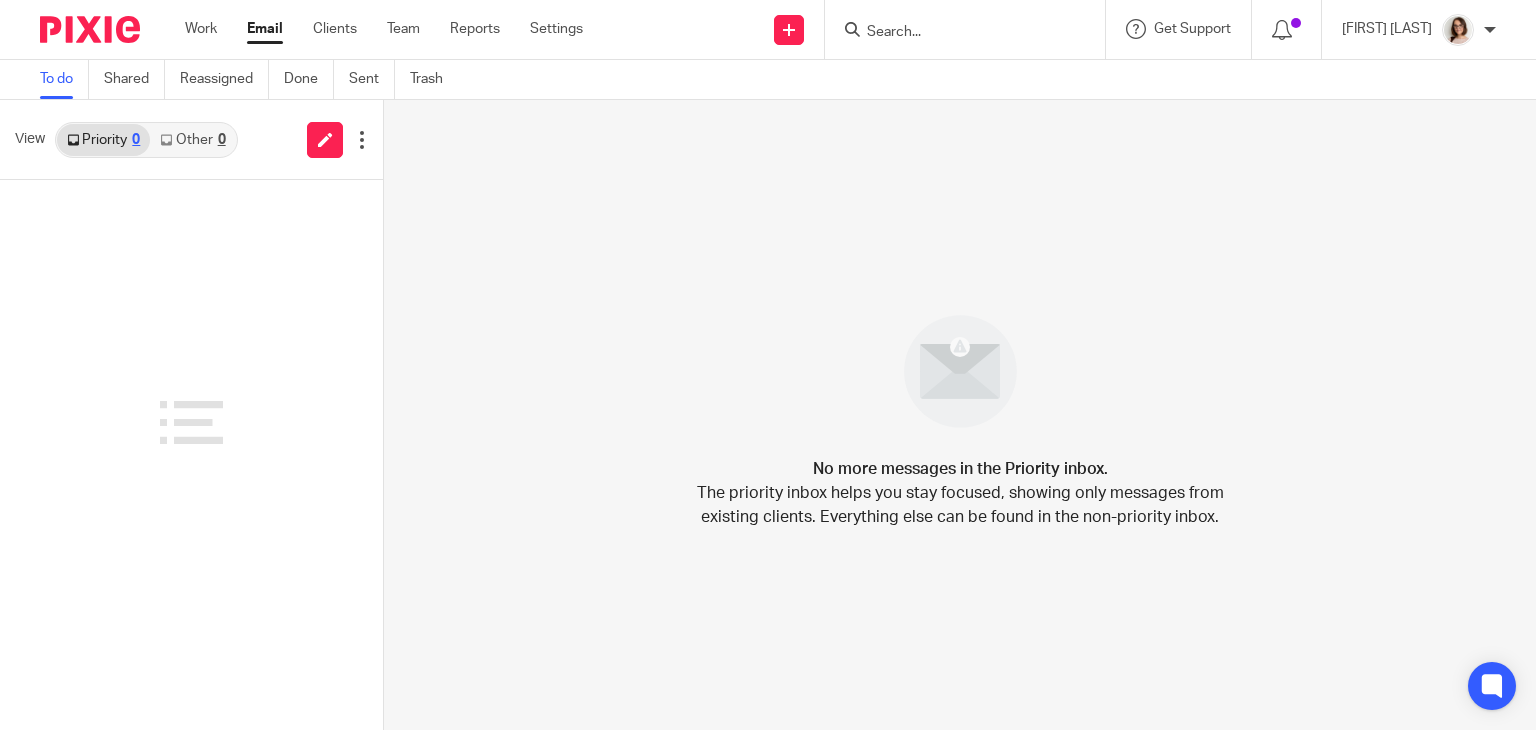 scroll, scrollTop: 0, scrollLeft: 0, axis: both 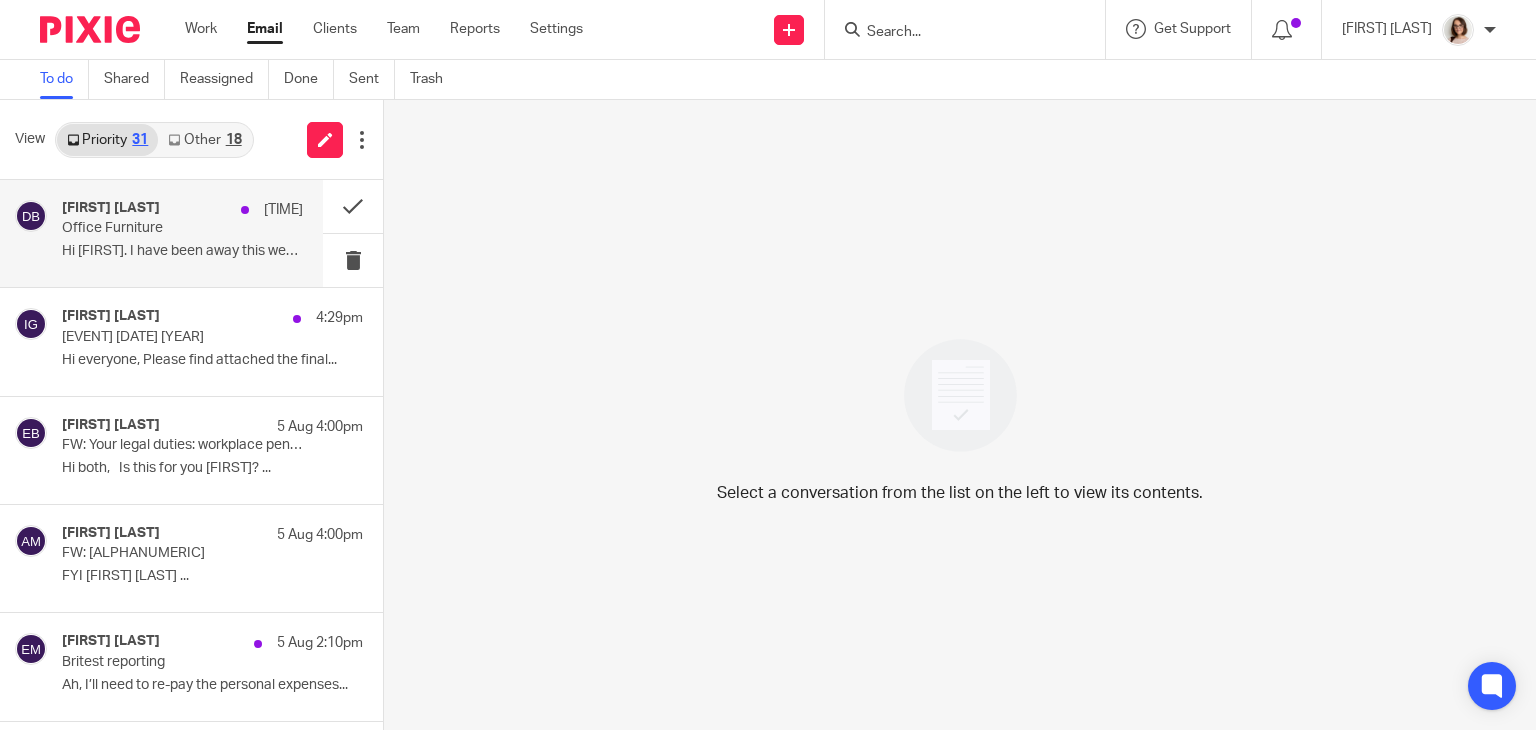 click on "Office Furniture" at bounding box center [158, 228] 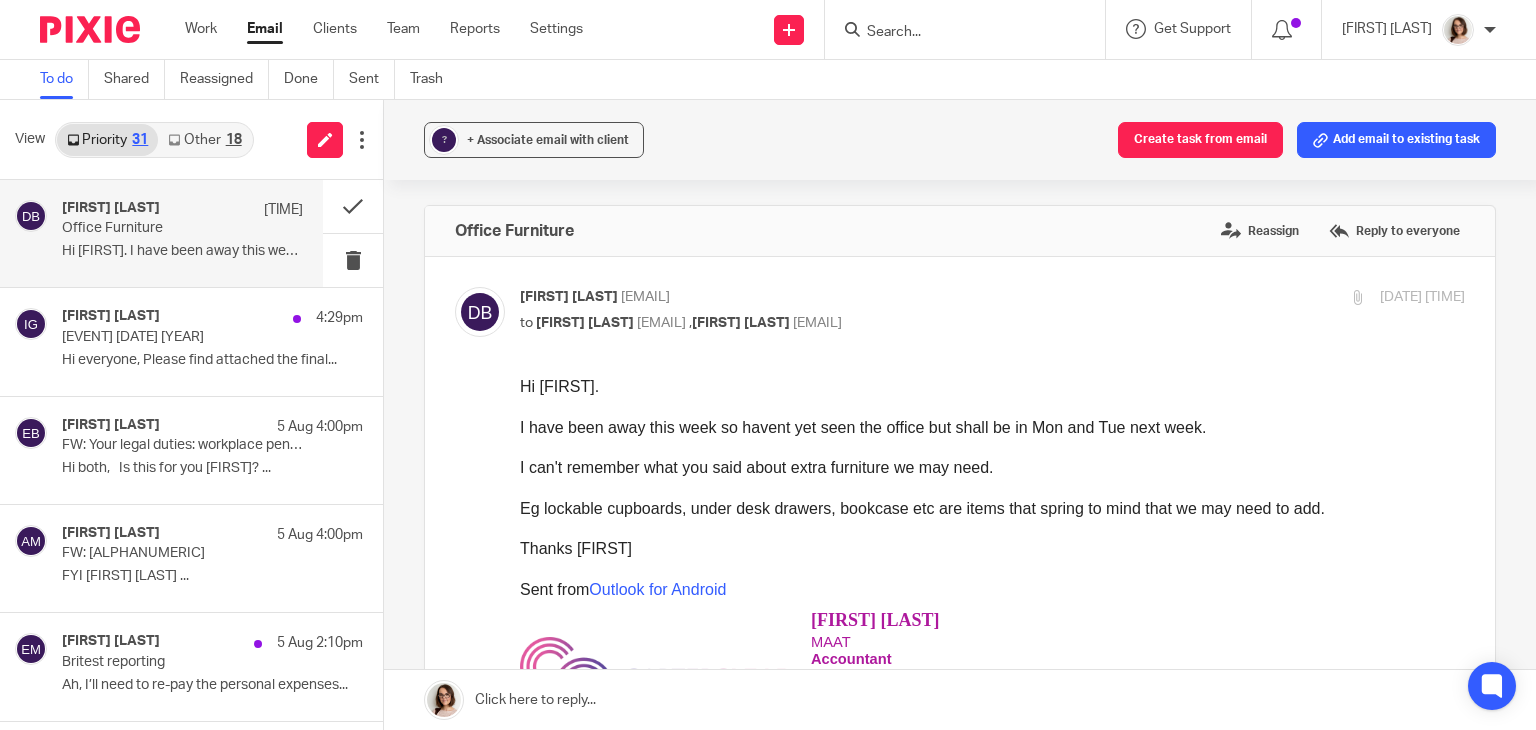 scroll, scrollTop: 0, scrollLeft: 0, axis: both 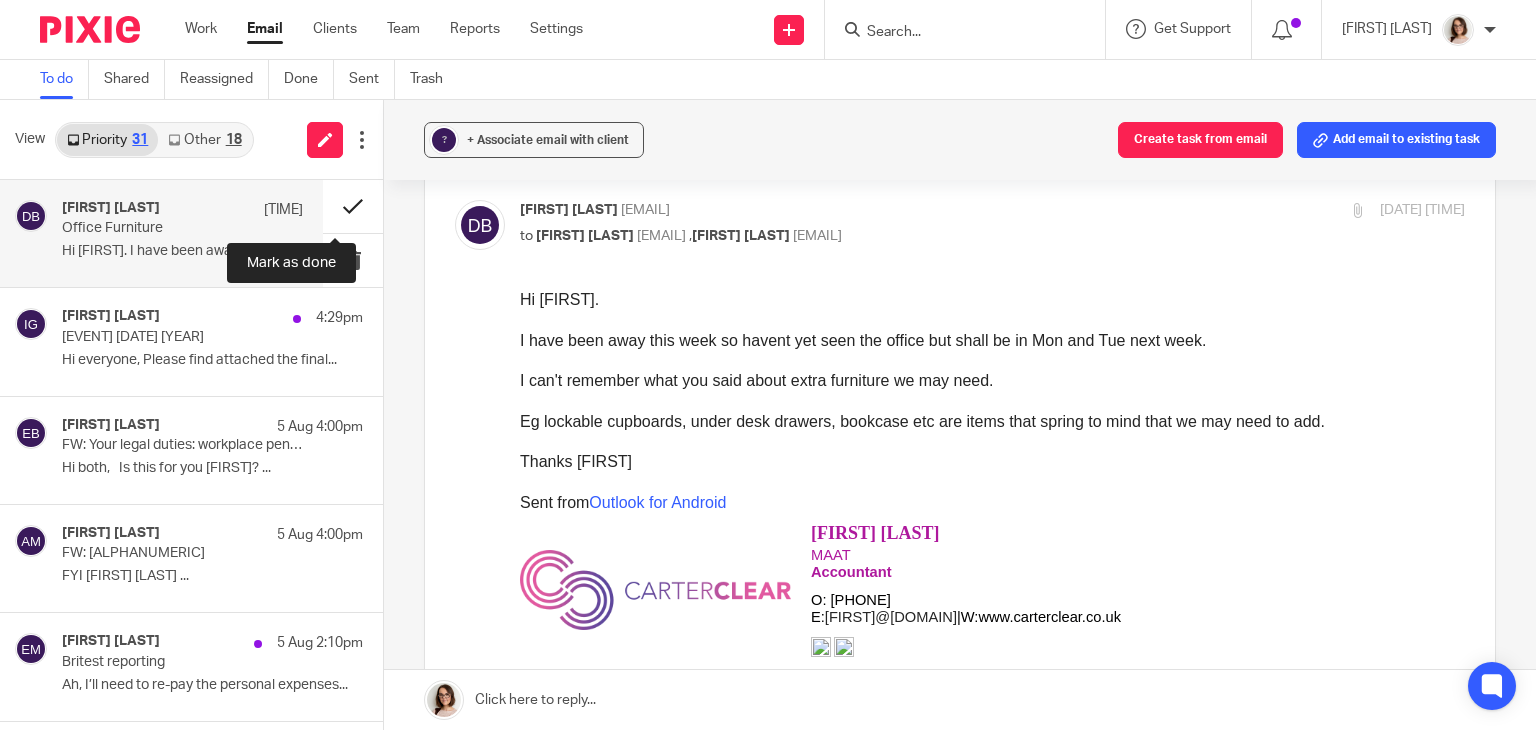 click at bounding box center (353, 206) 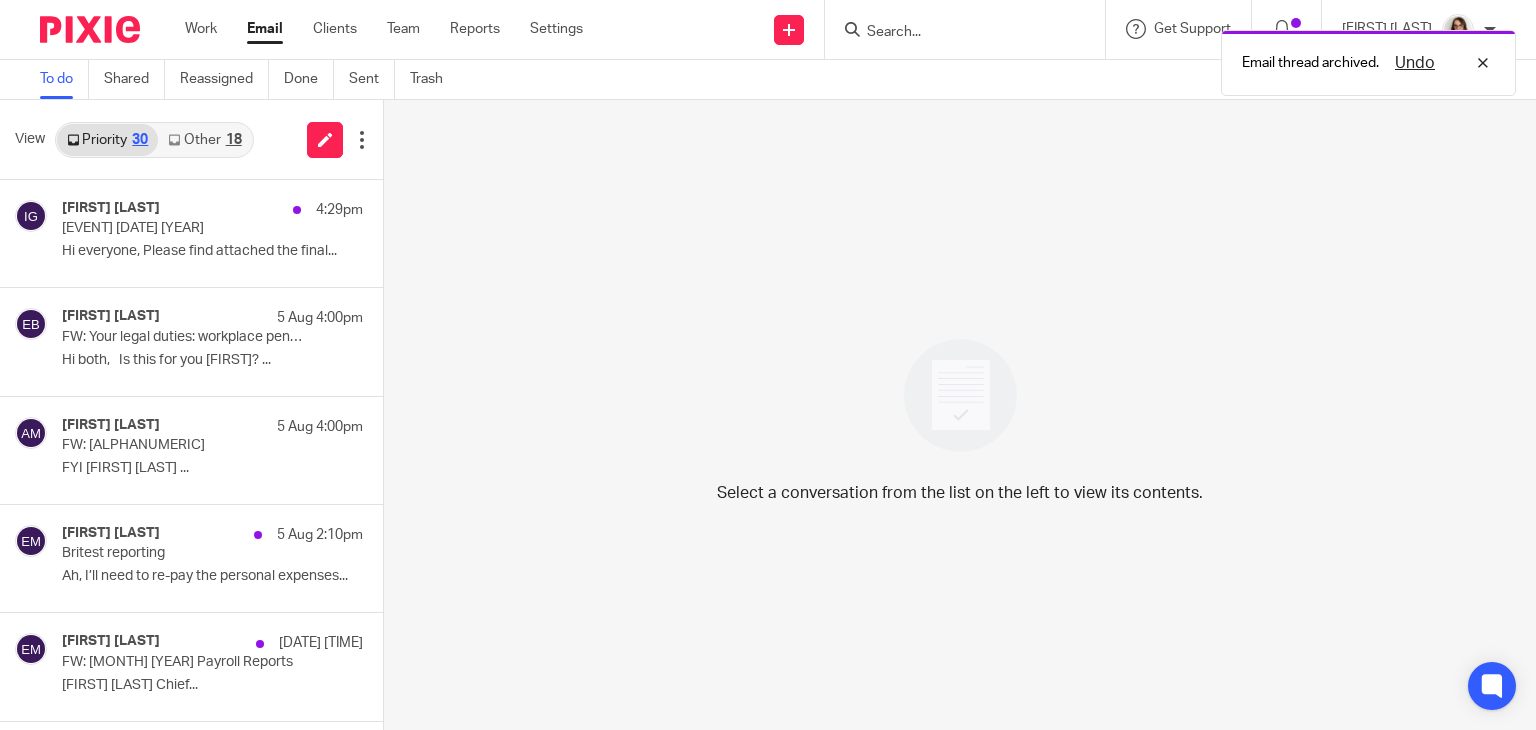 click on "Other
18" at bounding box center [204, 140] 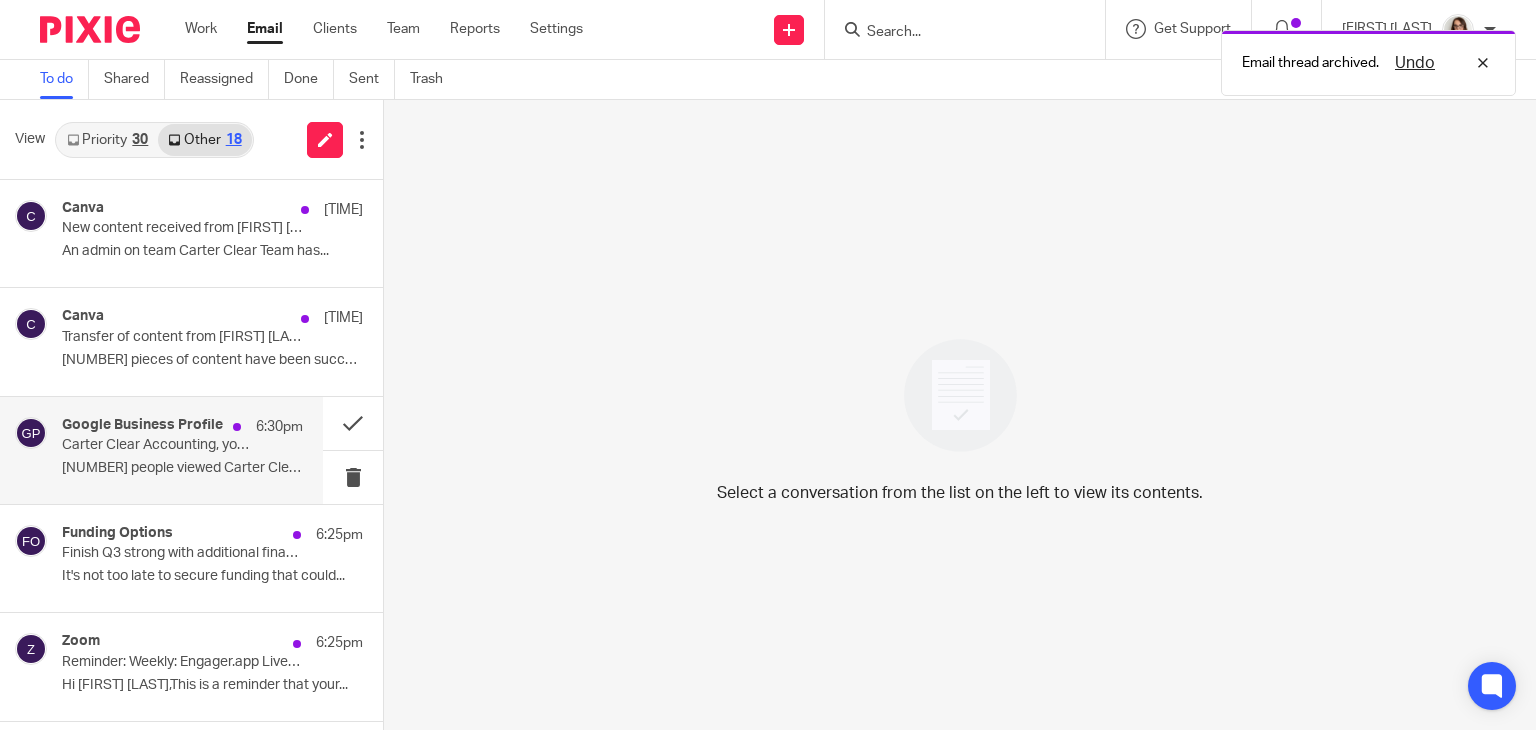 click on "Carter Clear Accounting, your performance report for July 2025" at bounding box center [158, 445] 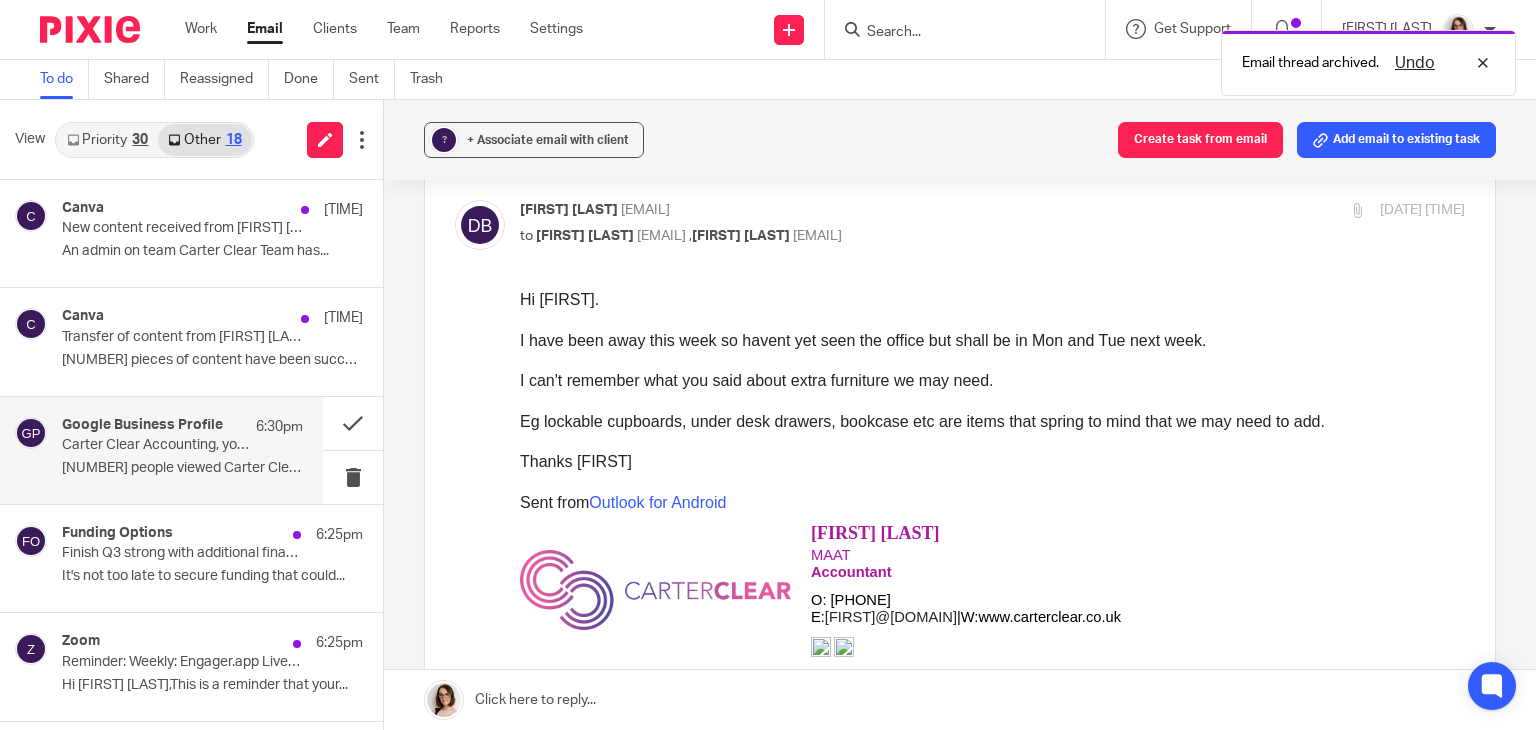 scroll, scrollTop: 0, scrollLeft: 0, axis: both 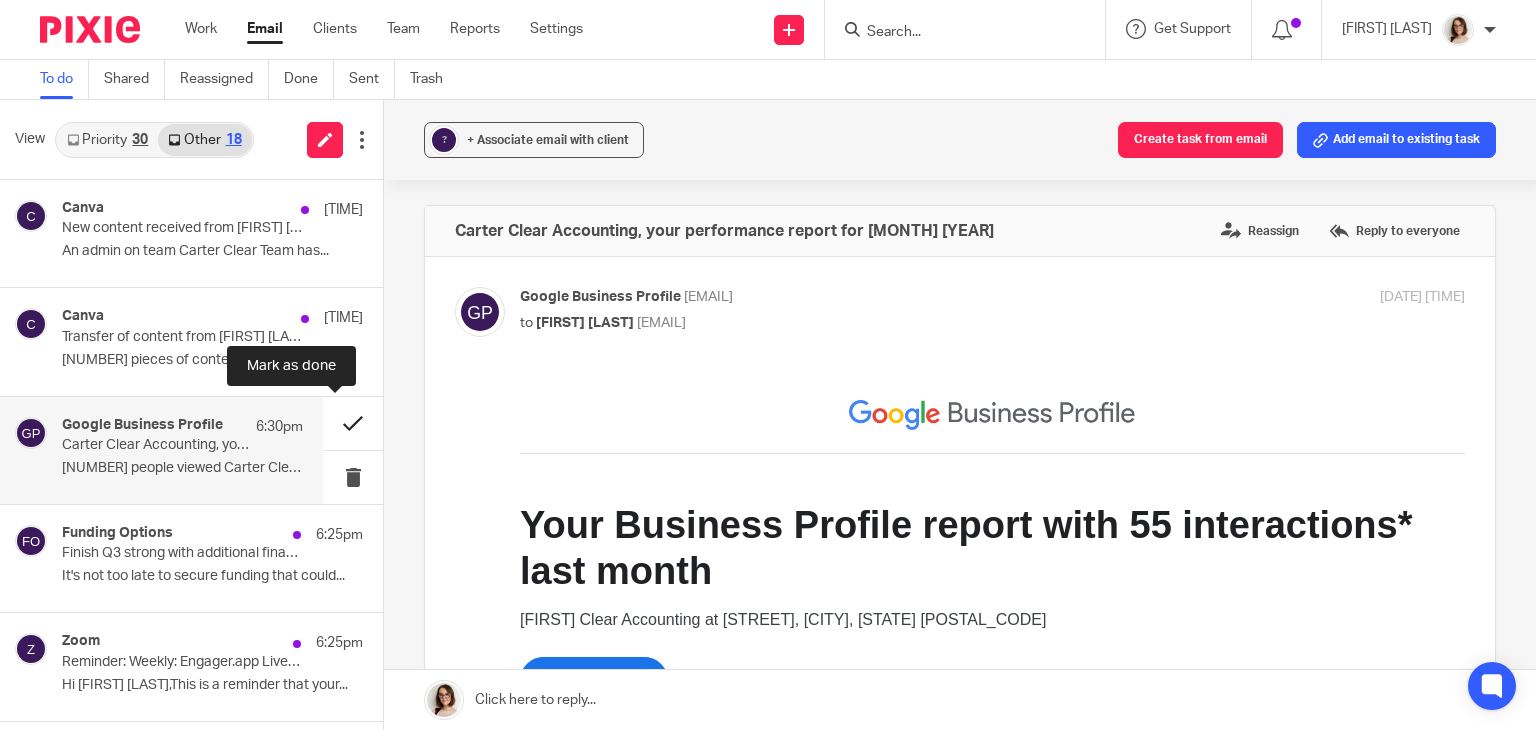 click at bounding box center [353, 423] 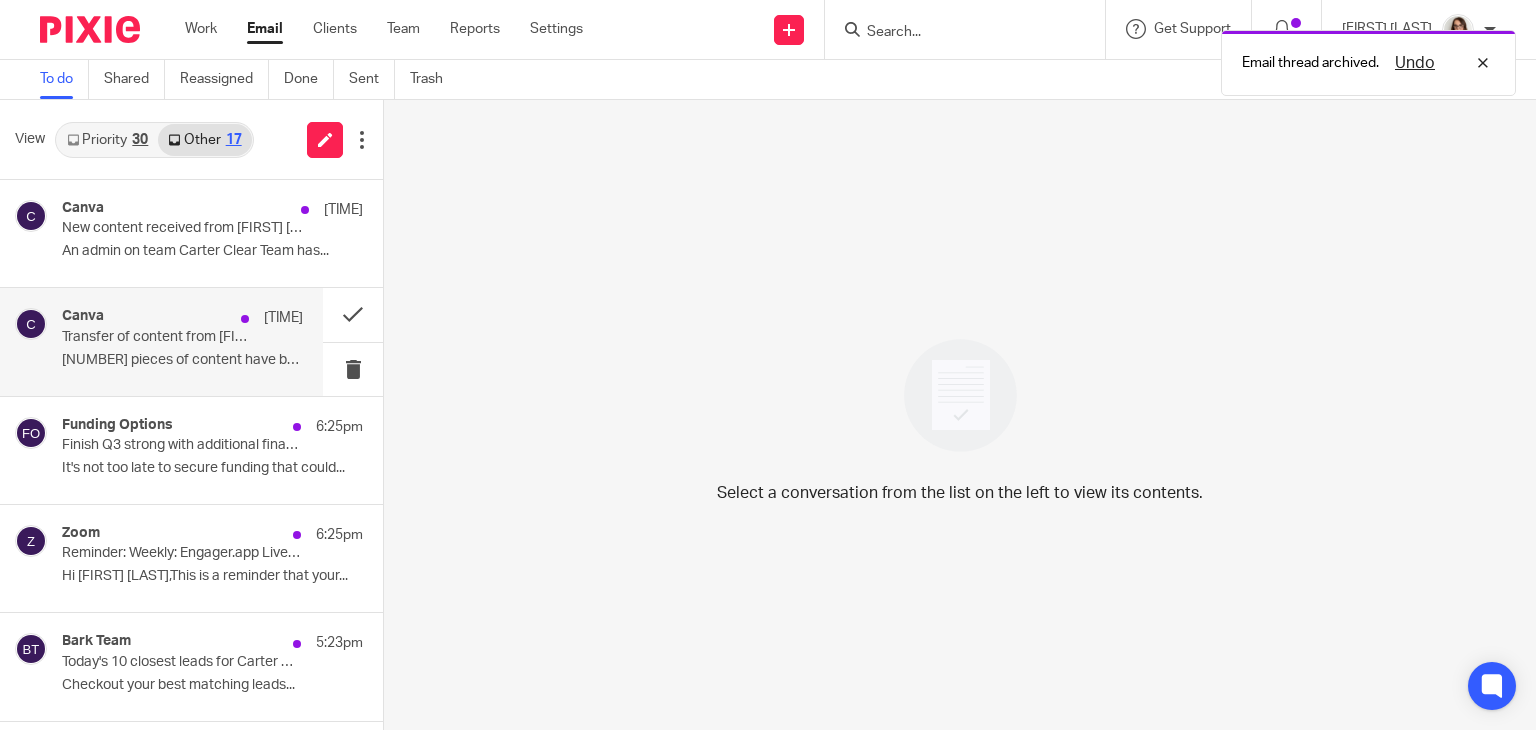click on "Transfer of content from Jeanette Watson (handmadebyjkw@gmail.com) is complete" at bounding box center (158, 337) 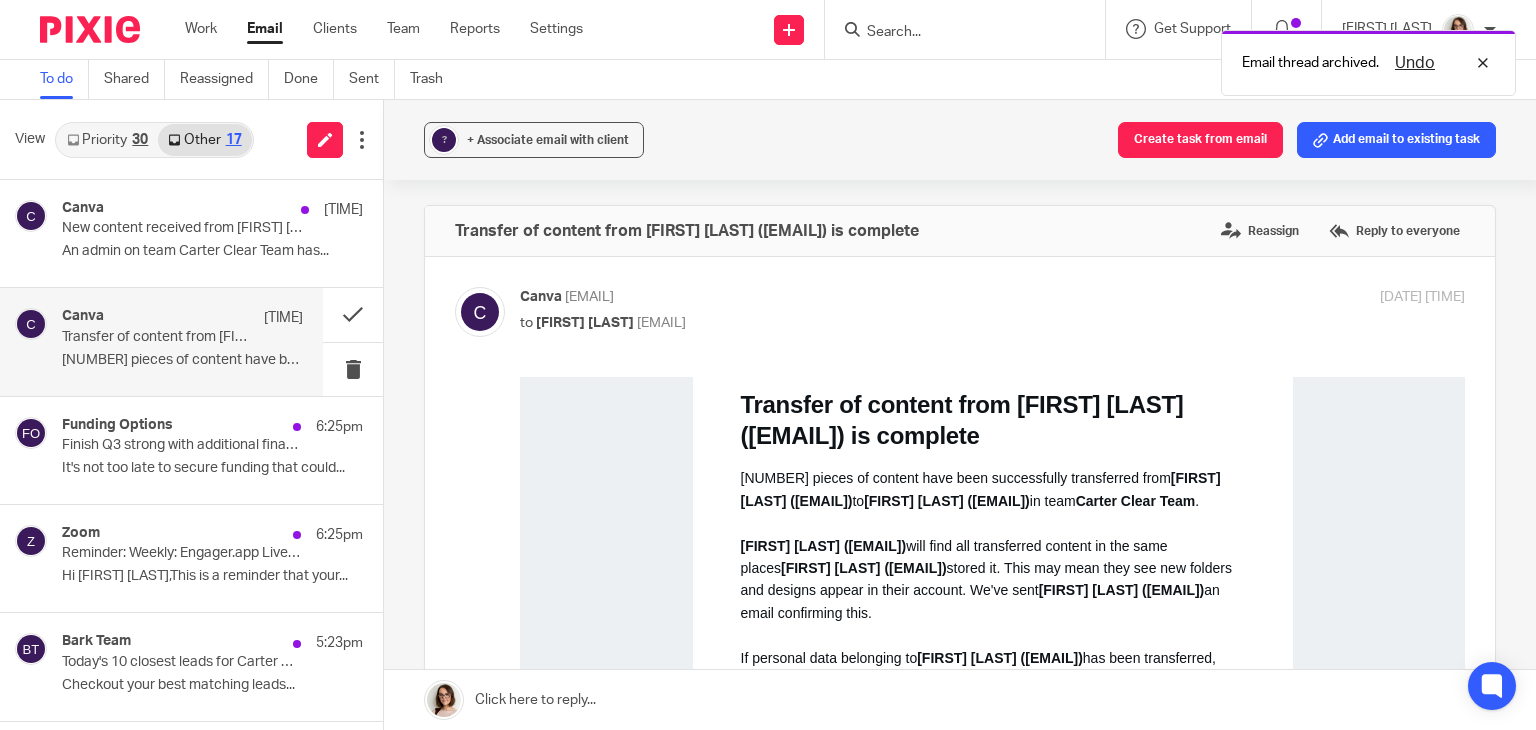 scroll, scrollTop: 0, scrollLeft: 0, axis: both 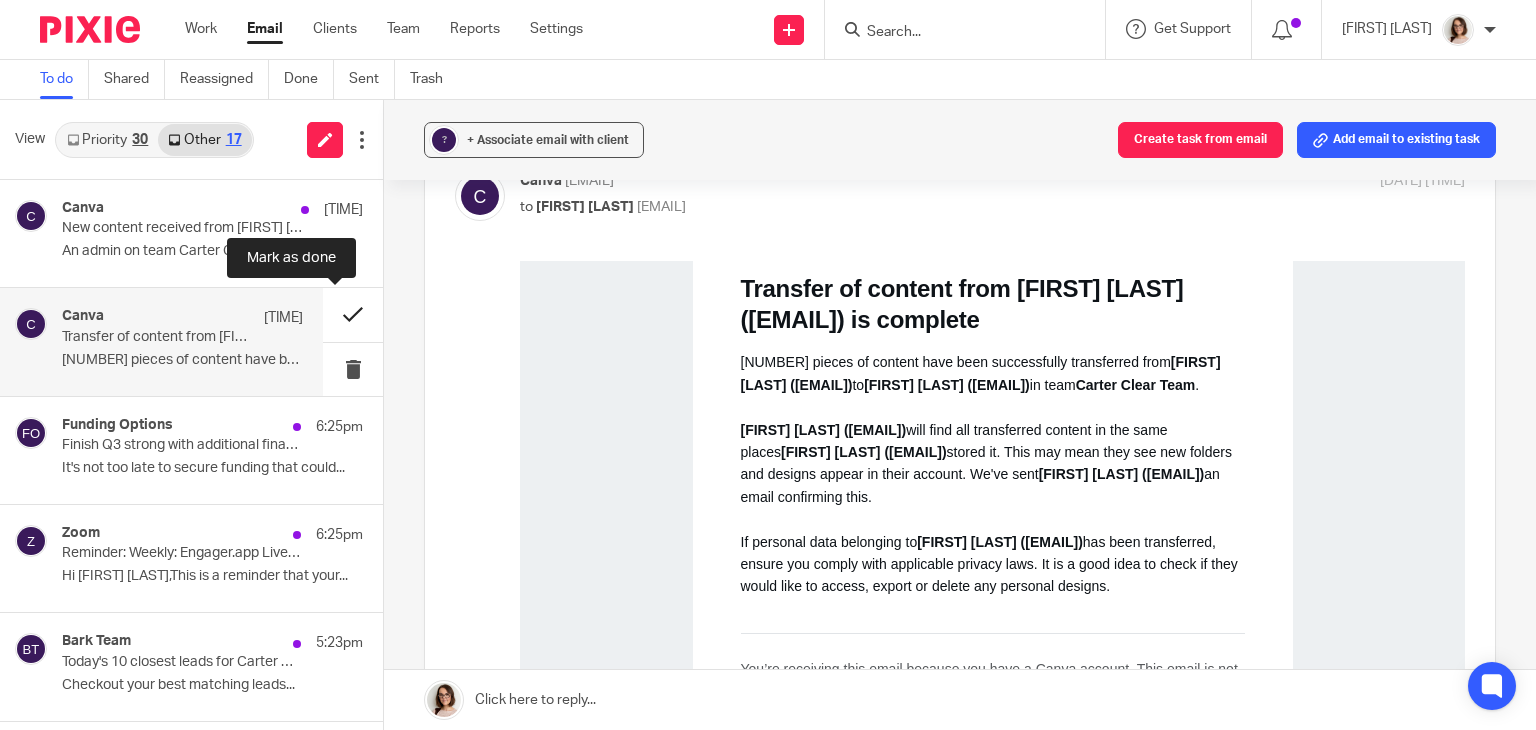 click at bounding box center [353, 314] 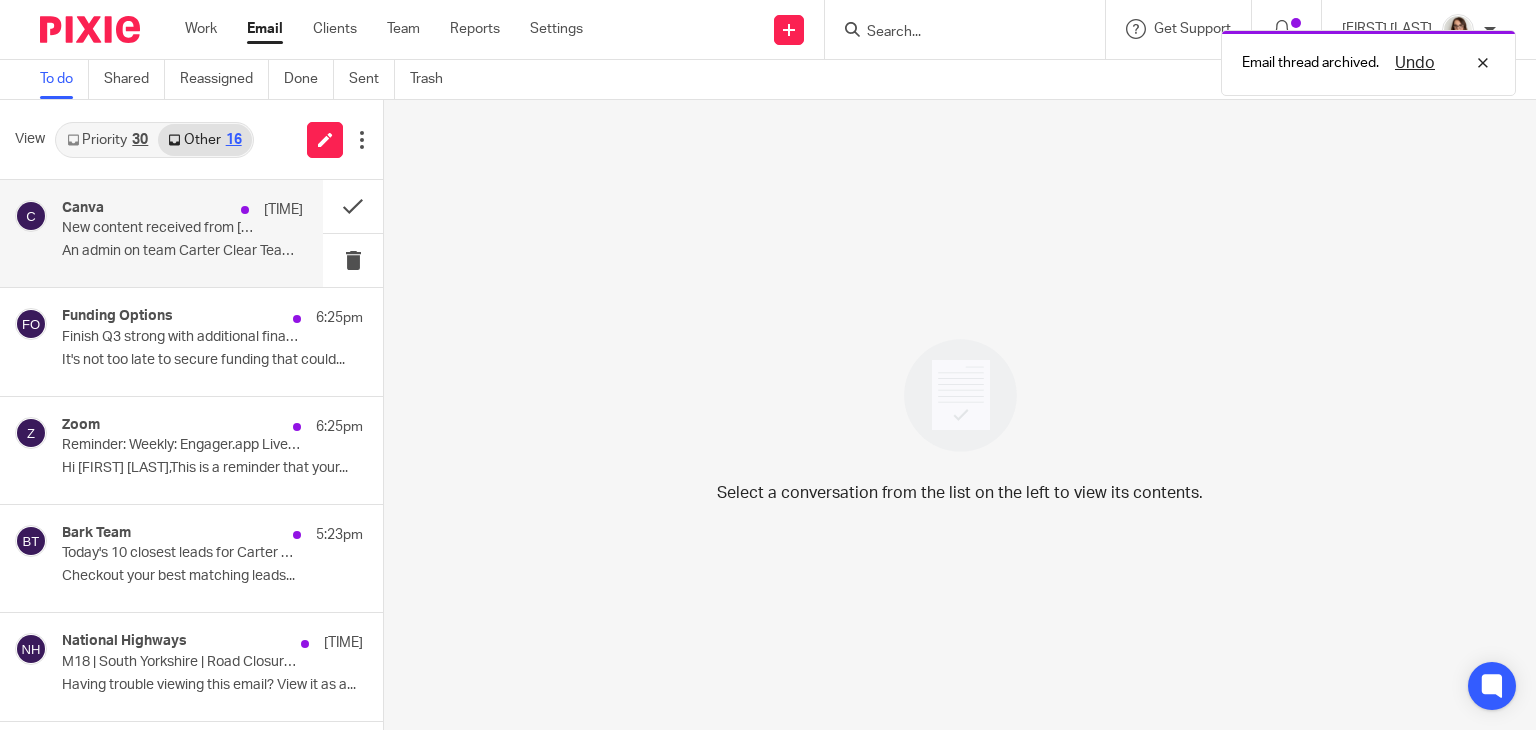 click on "New content received from Jeanette Watson (handmadebyjkw@gmail.com)" at bounding box center (158, 228) 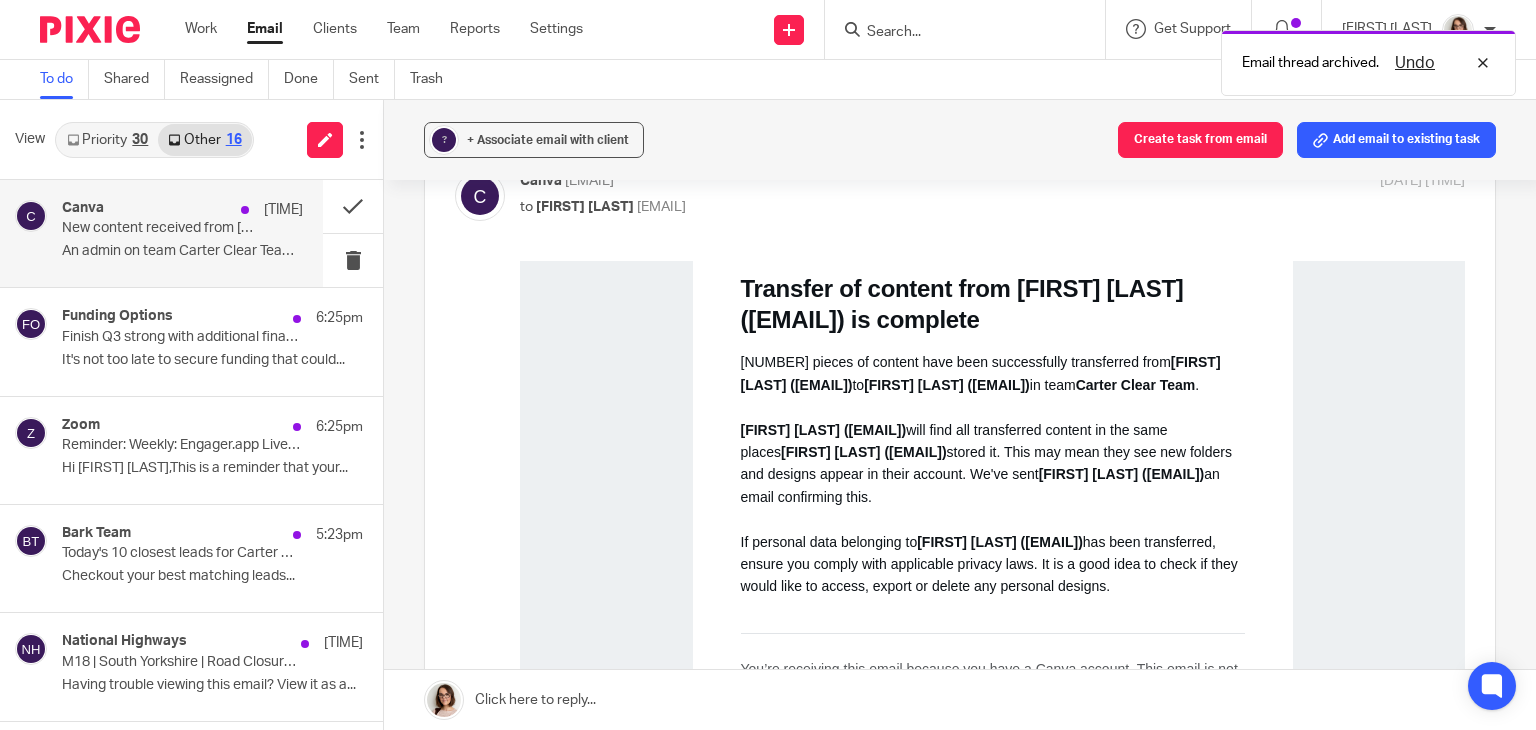 scroll, scrollTop: 0, scrollLeft: 0, axis: both 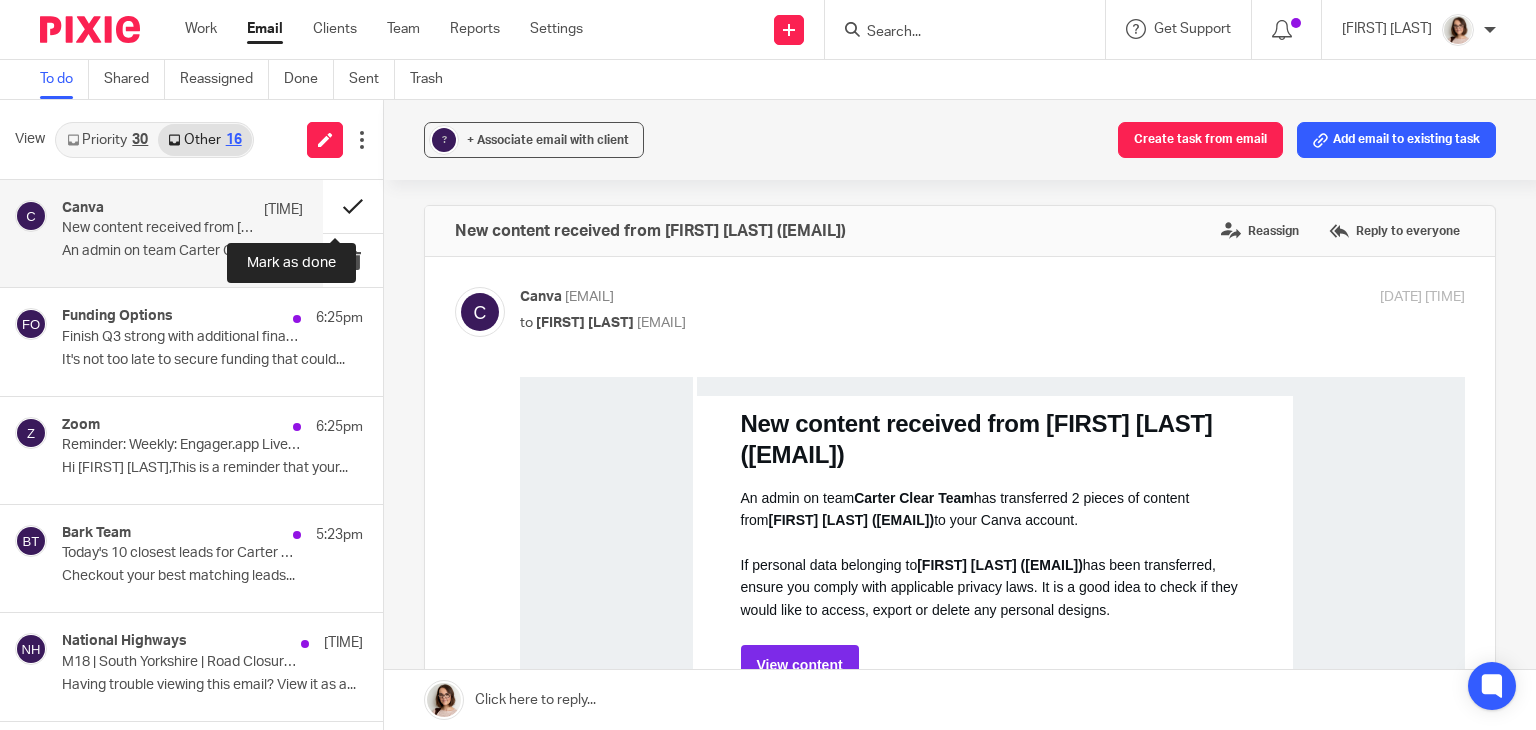 click at bounding box center (353, 206) 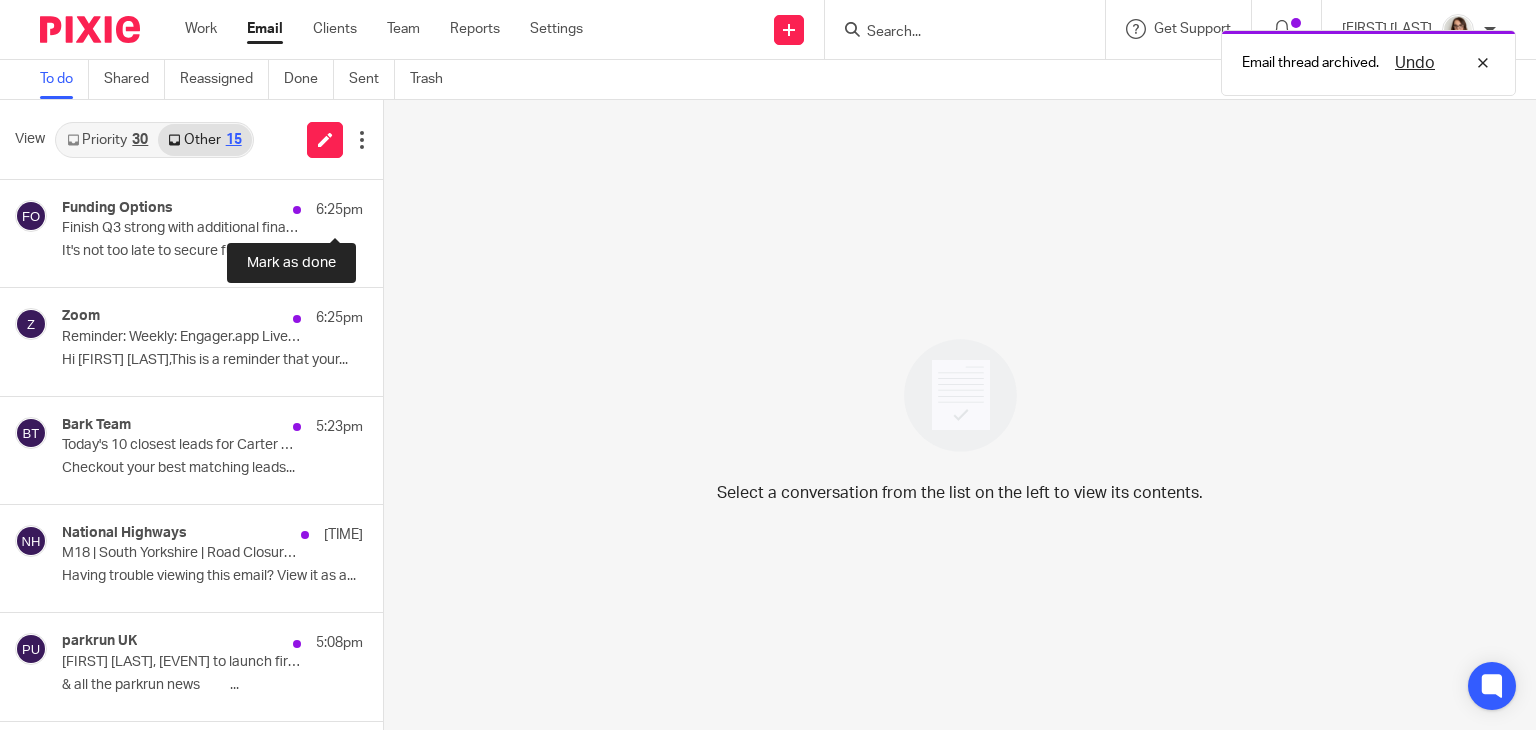 click at bounding box center [391, 206] 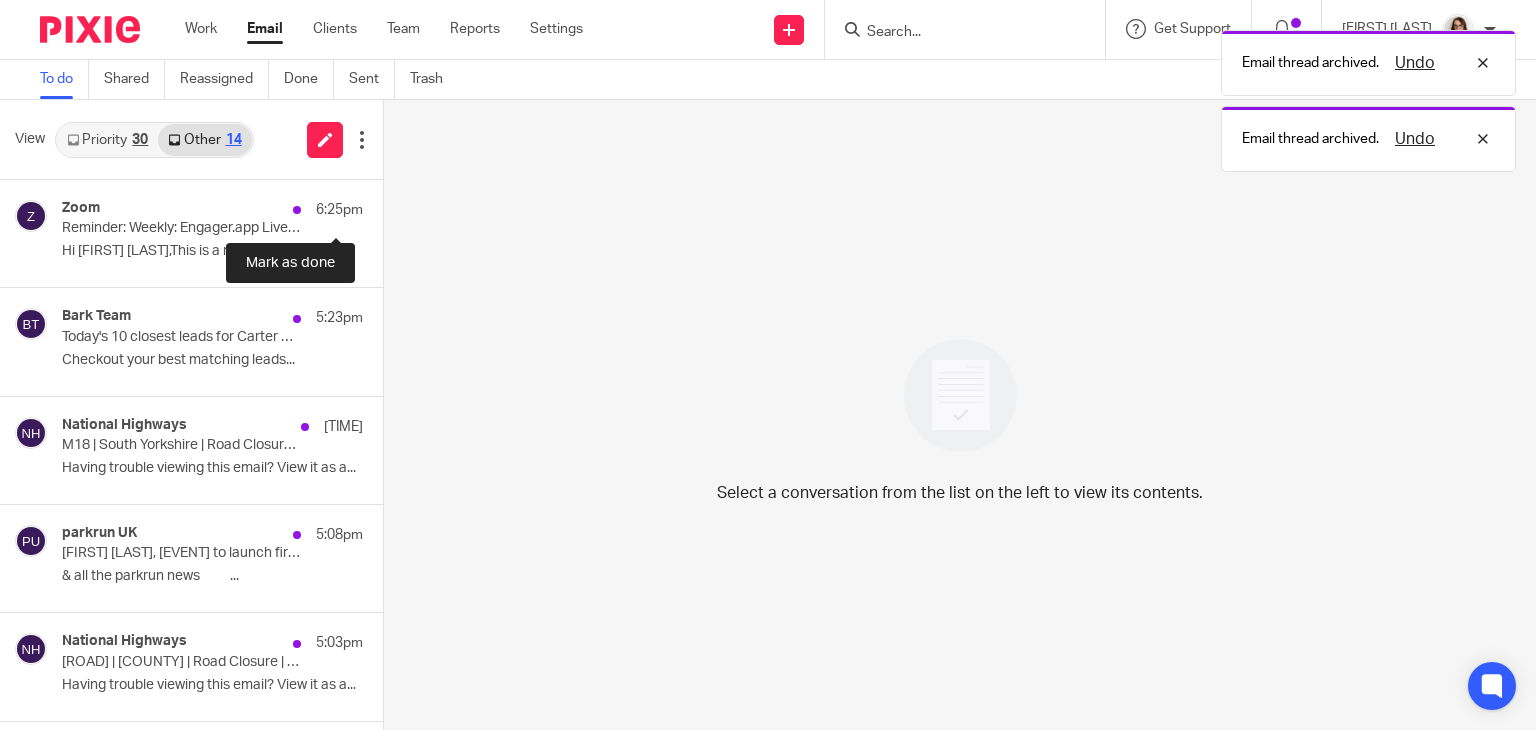 click at bounding box center [391, 206] 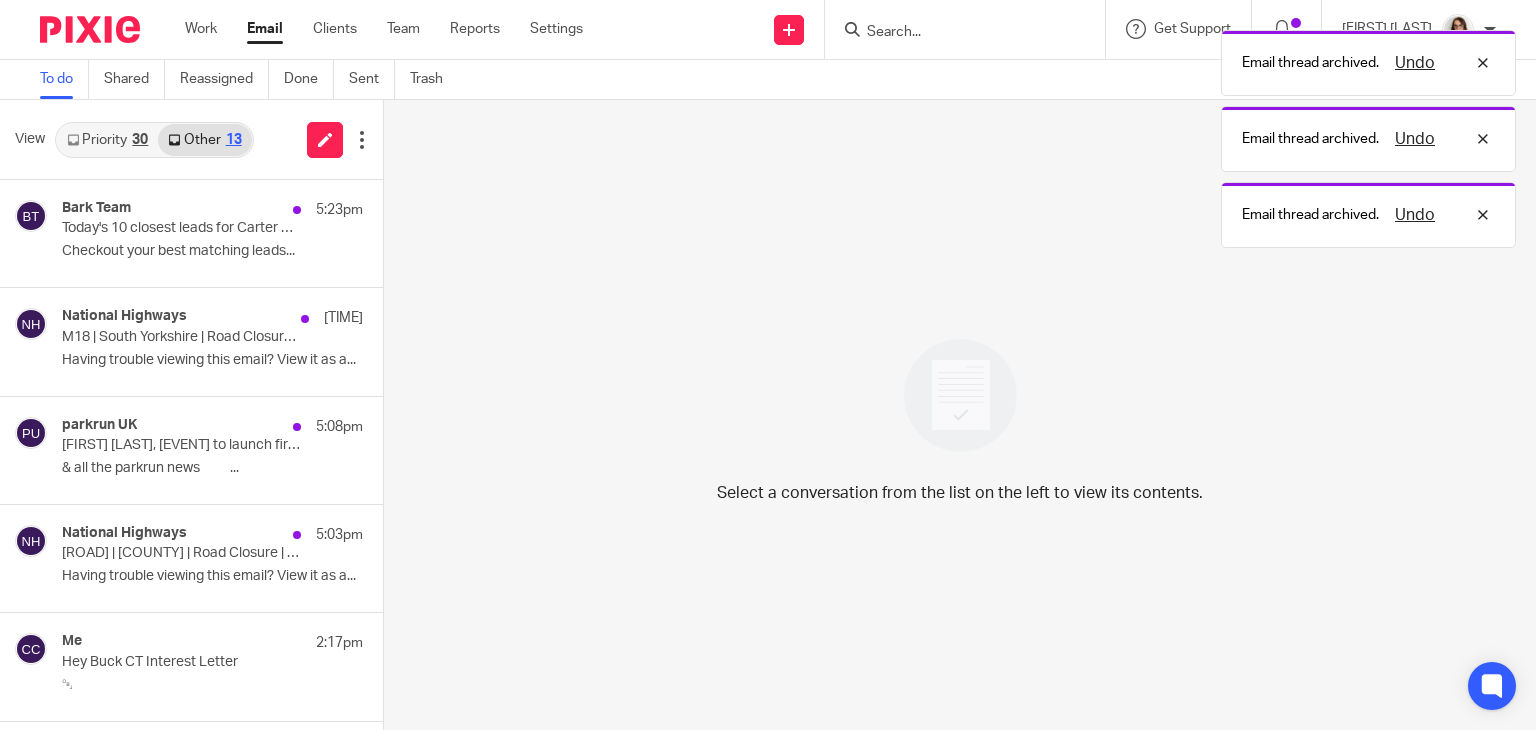 click on "Bark Team
5:23pm   Today's 10 closest leads for Carter Clear Accounting Limited   Checkout your best matching leads..." at bounding box center [191, 233] 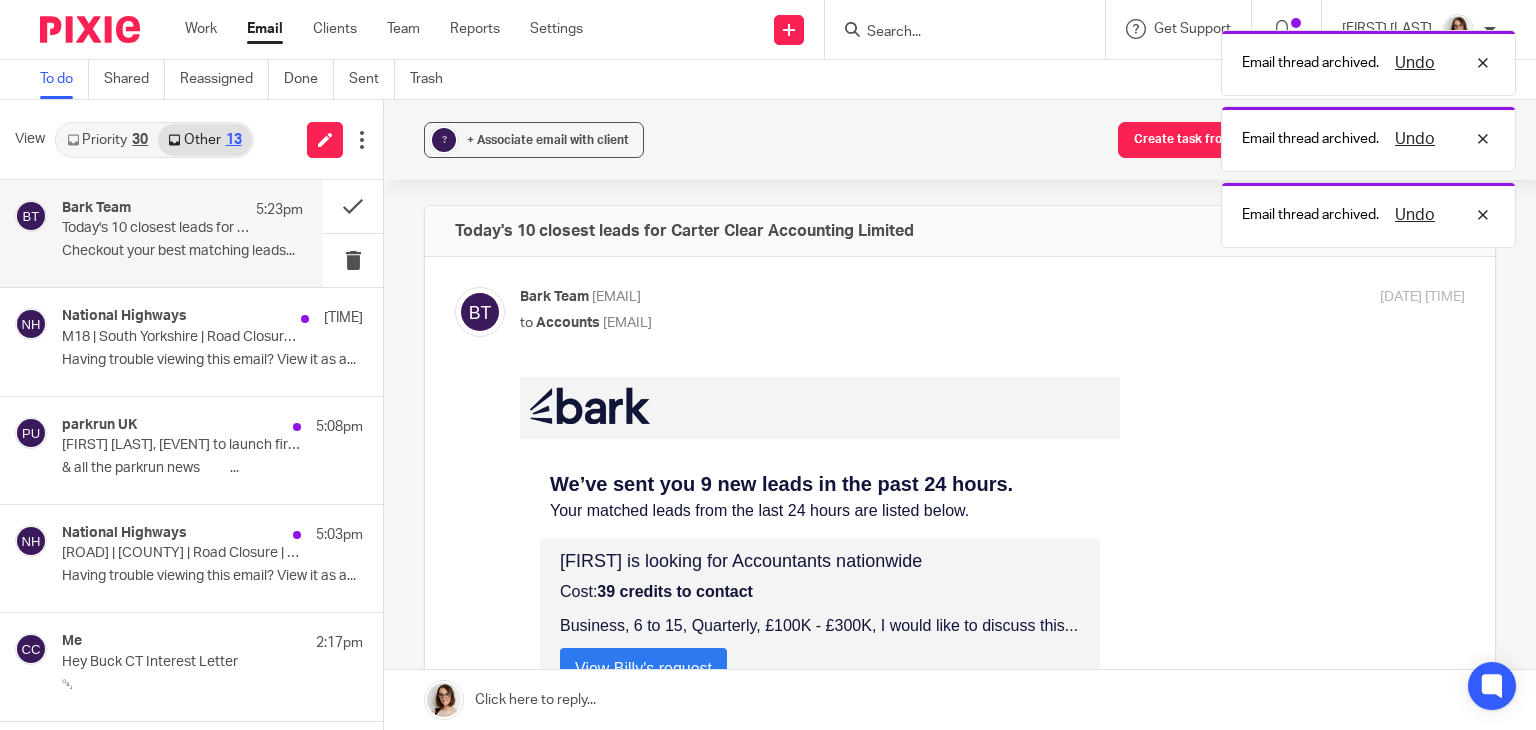 scroll, scrollTop: 0, scrollLeft: 0, axis: both 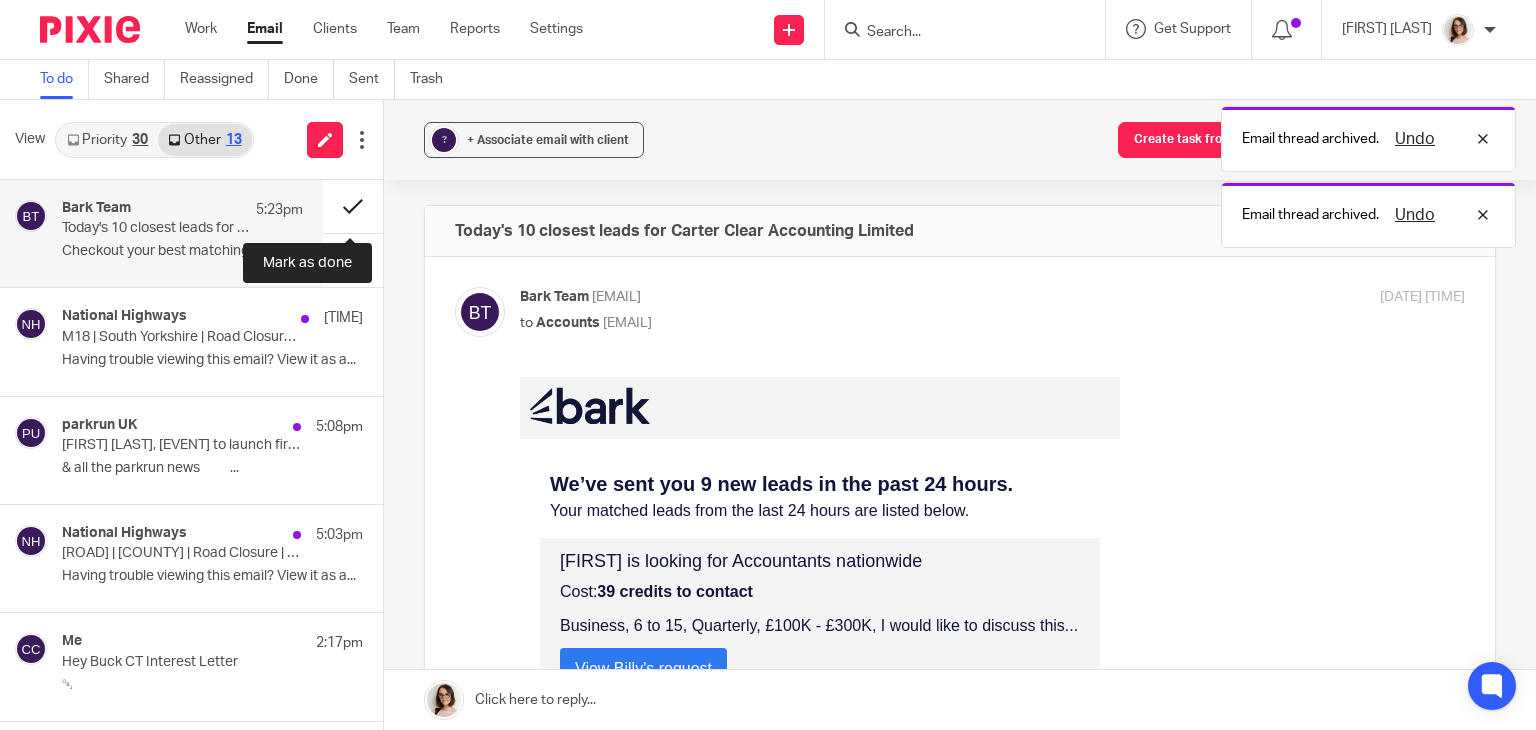 click at bounding box center (353, 206) 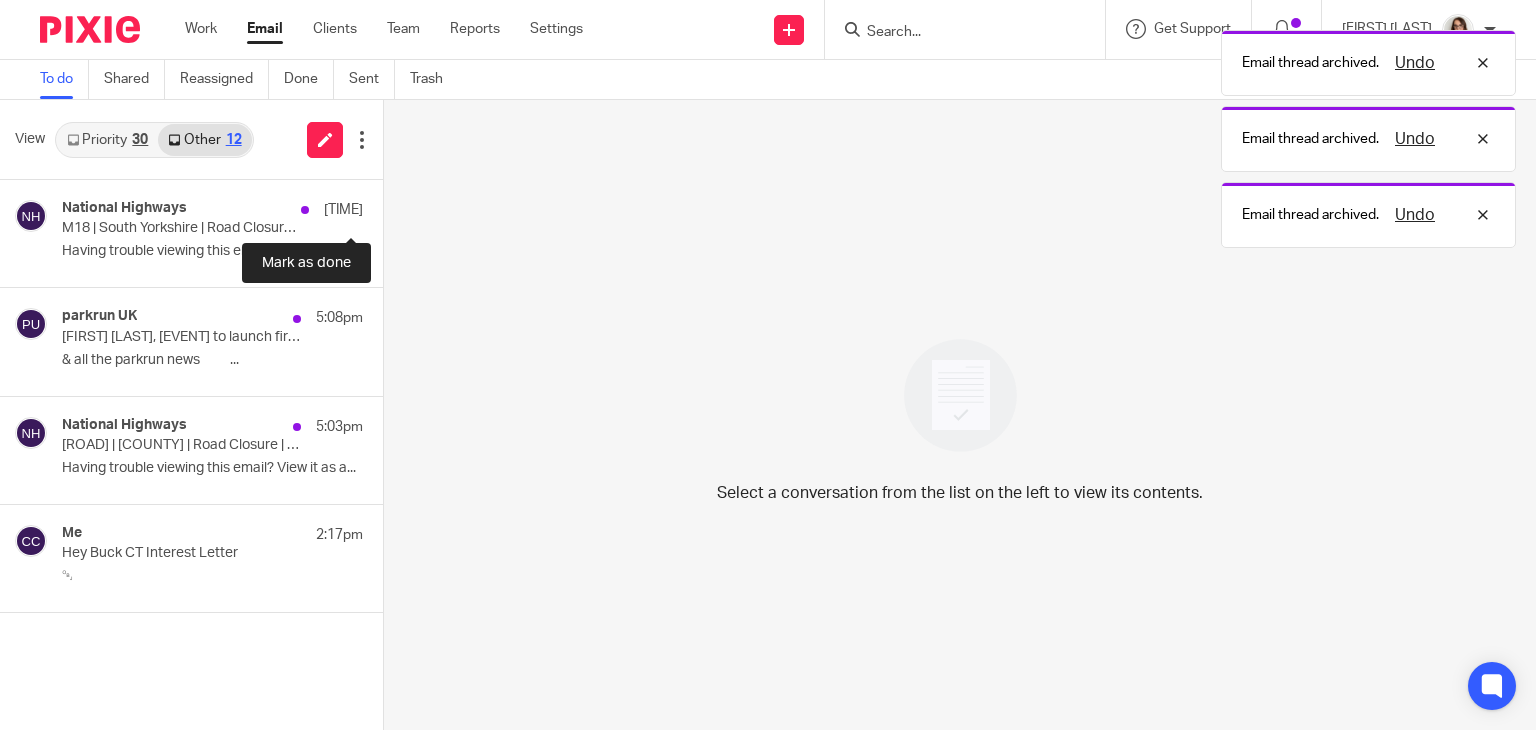 click at bounding box center [391, 206] 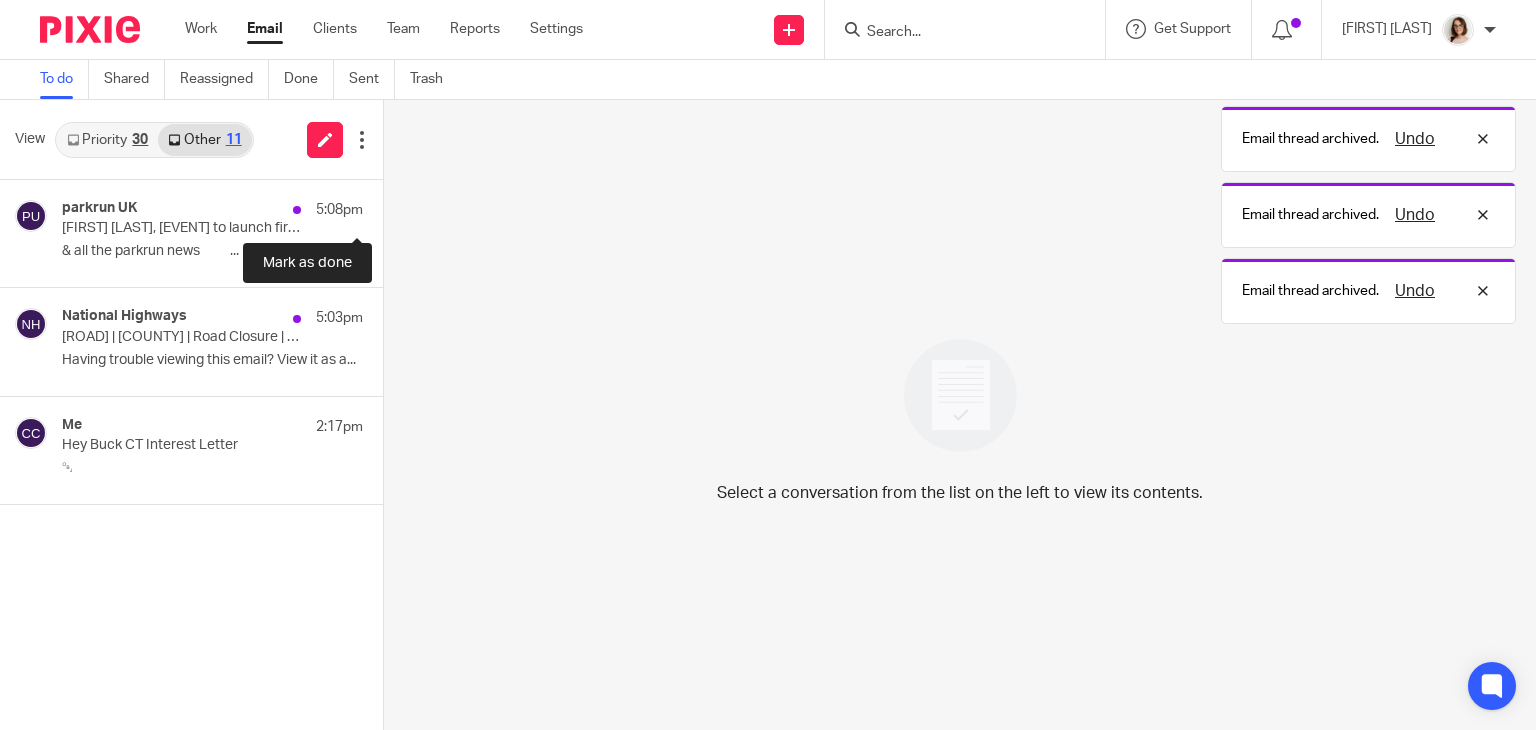 click at bounding box center [391, 206] 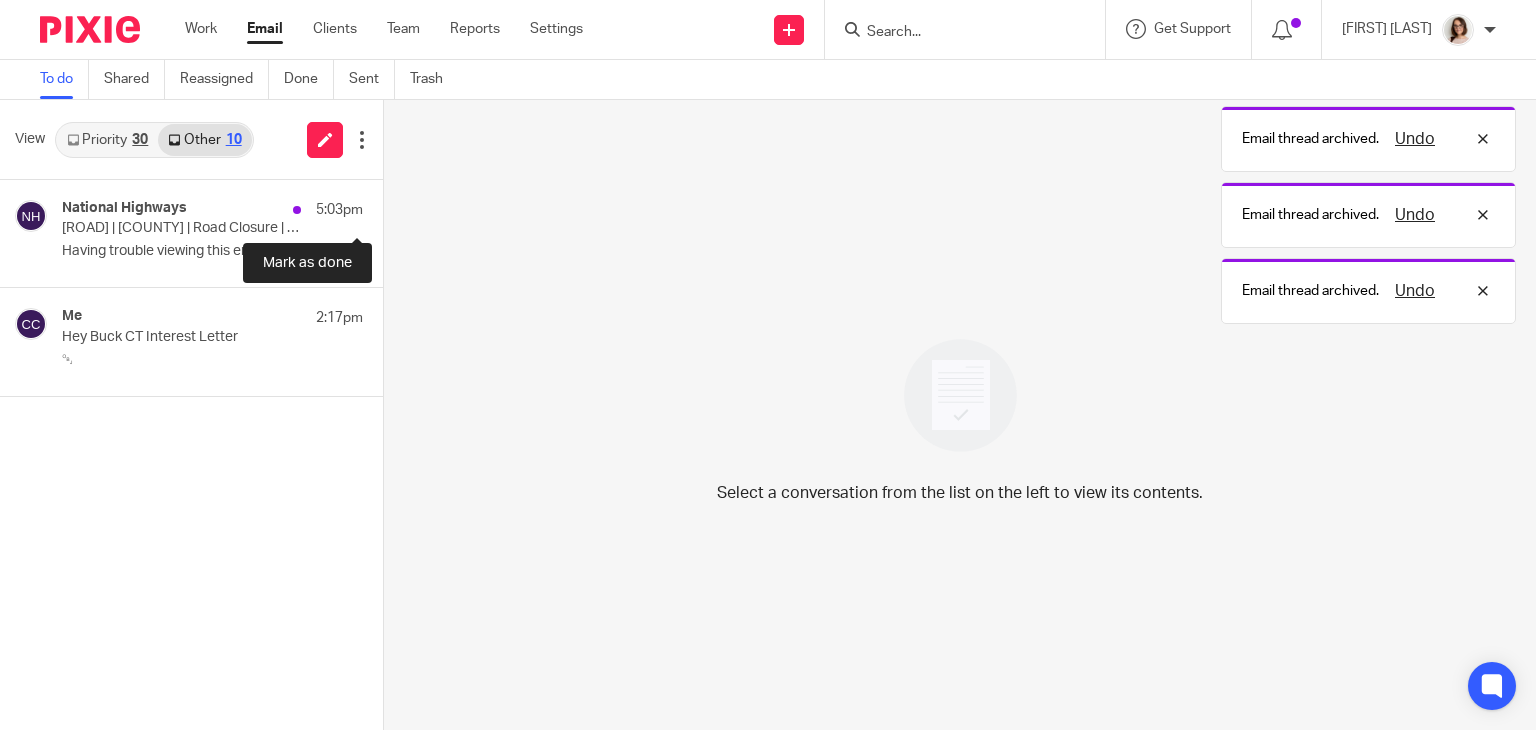 click at bounding box center (391, 206) 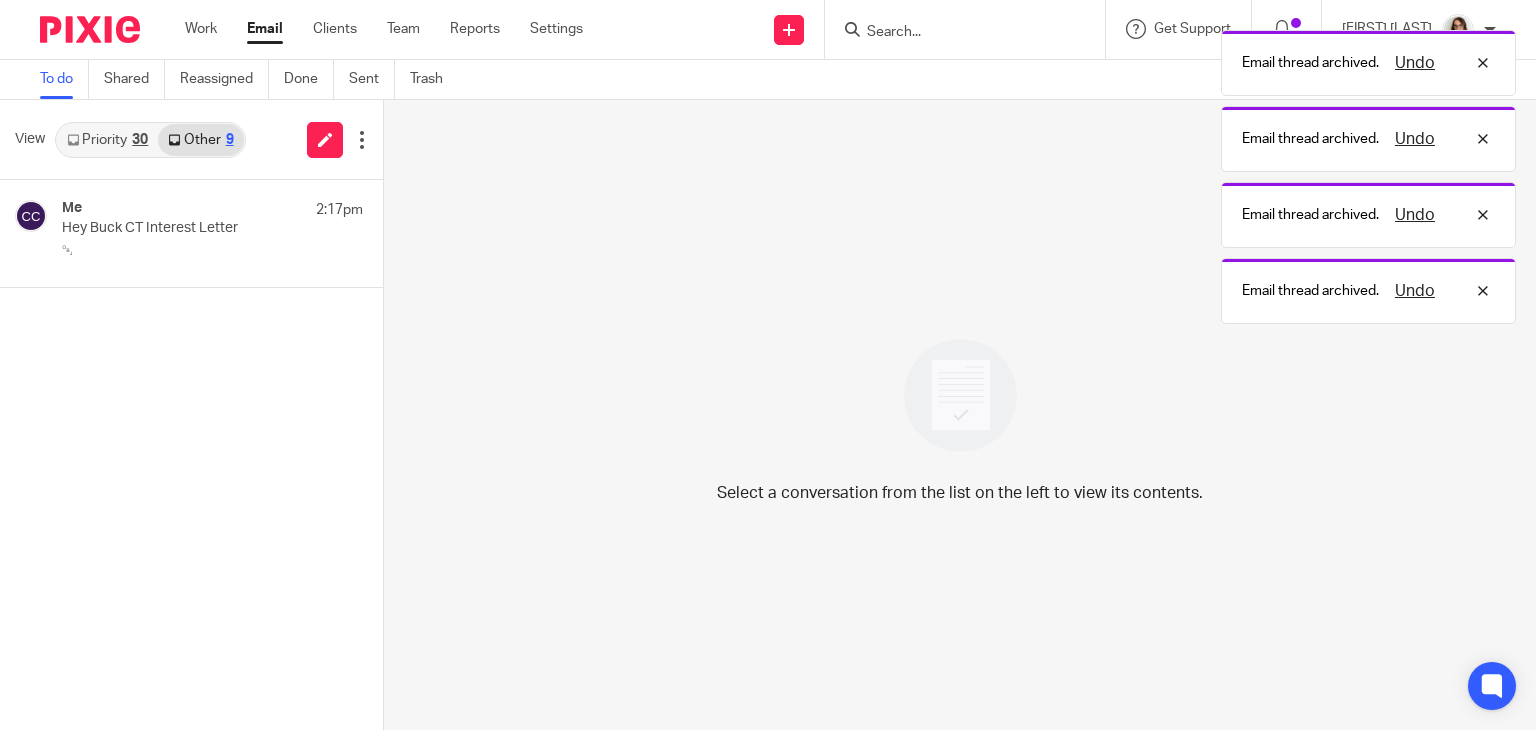 click on "Email" at bounding box center (265, 29) 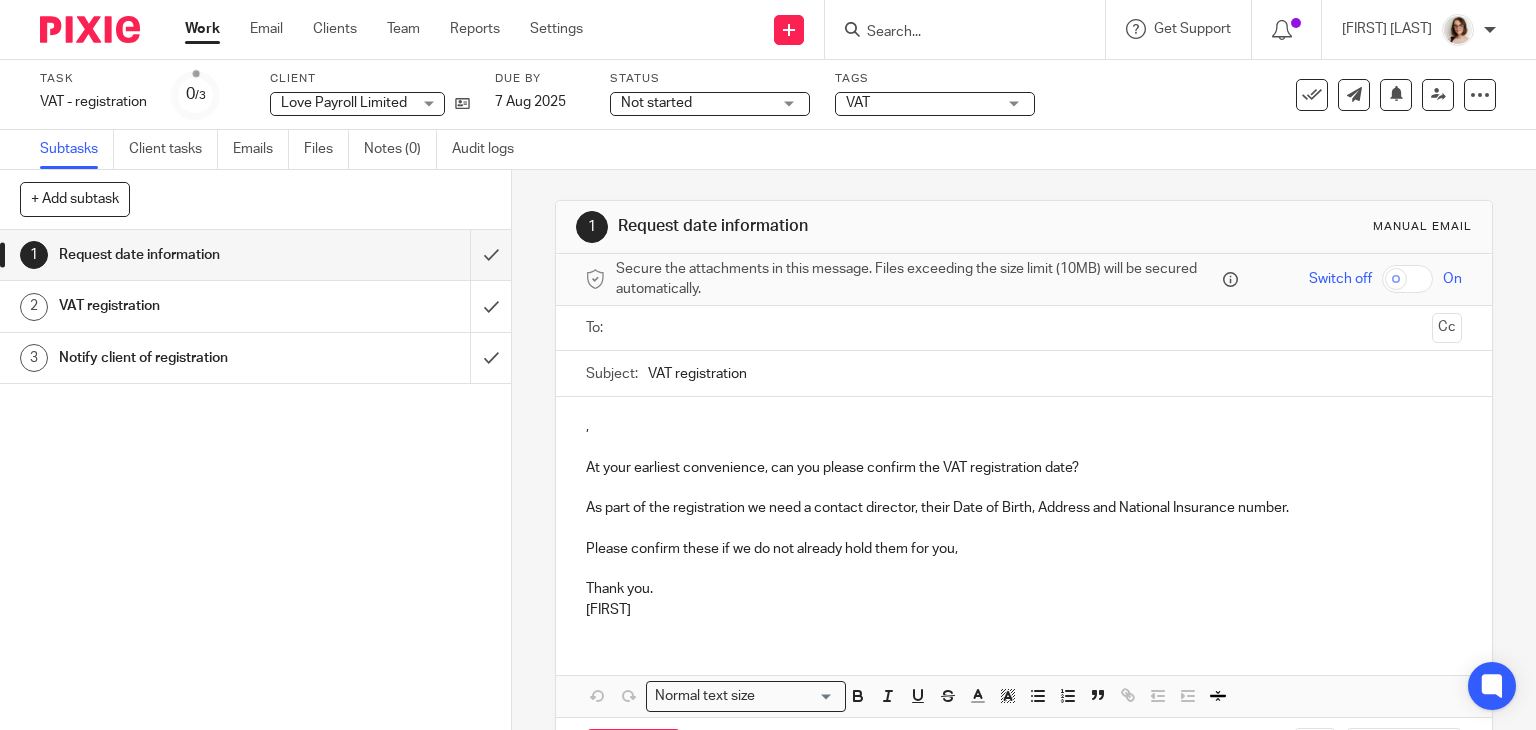 scroll, scrollTop: 0, scrollLeft: 0, axis: both 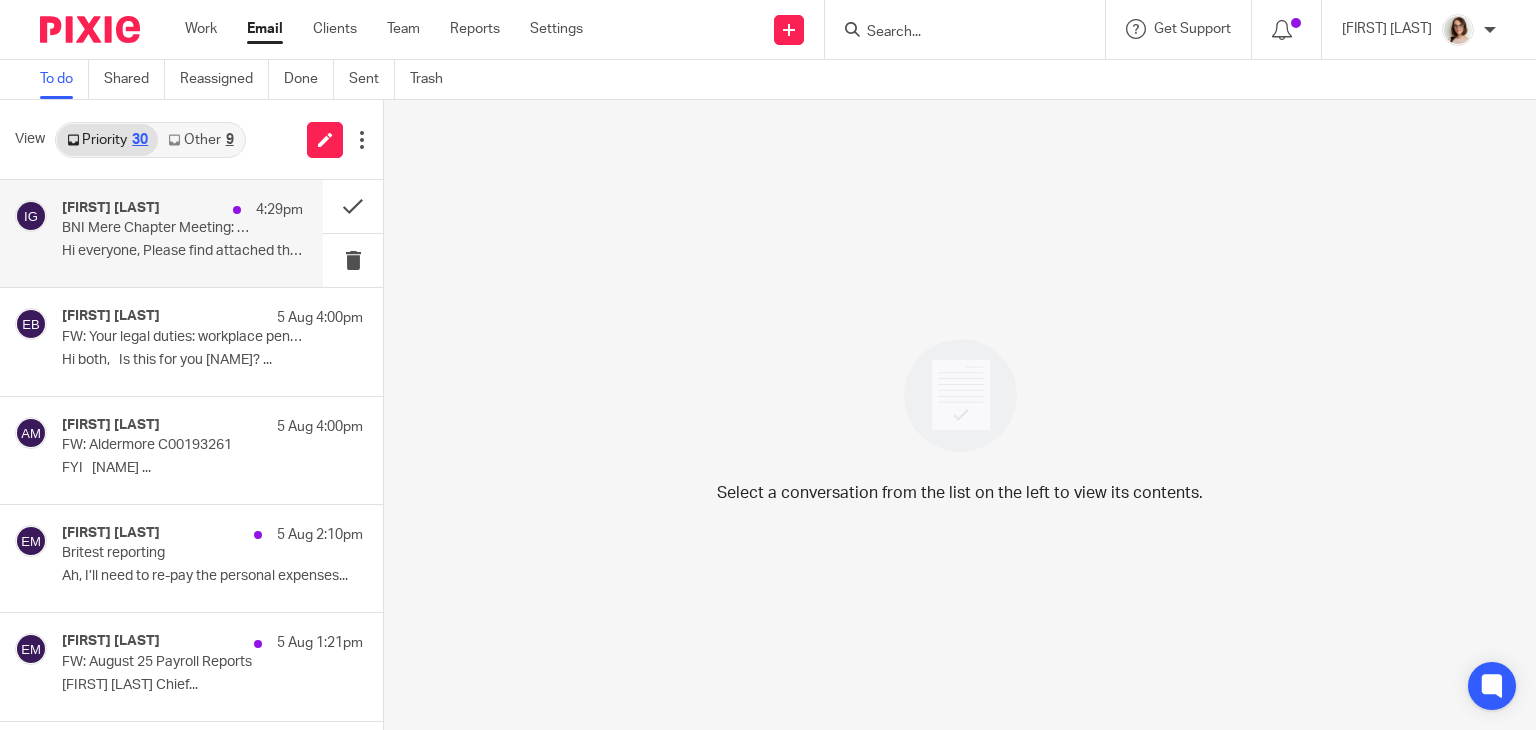 click on "Hi everyone,  Please find attached the final..." at bounding box center (182, 251) 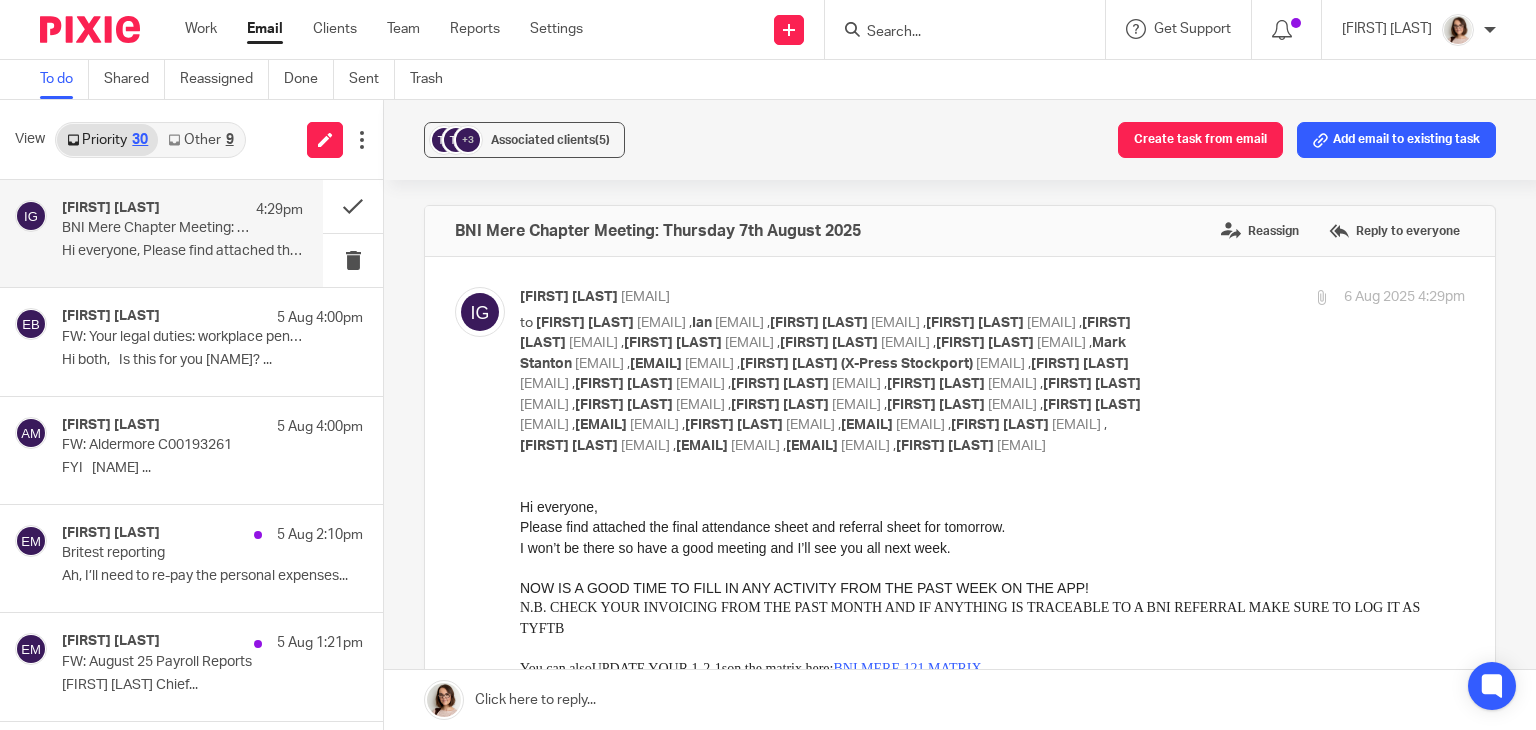 scroll, scrollTop: 0, scrollLeft: 0, axis: both 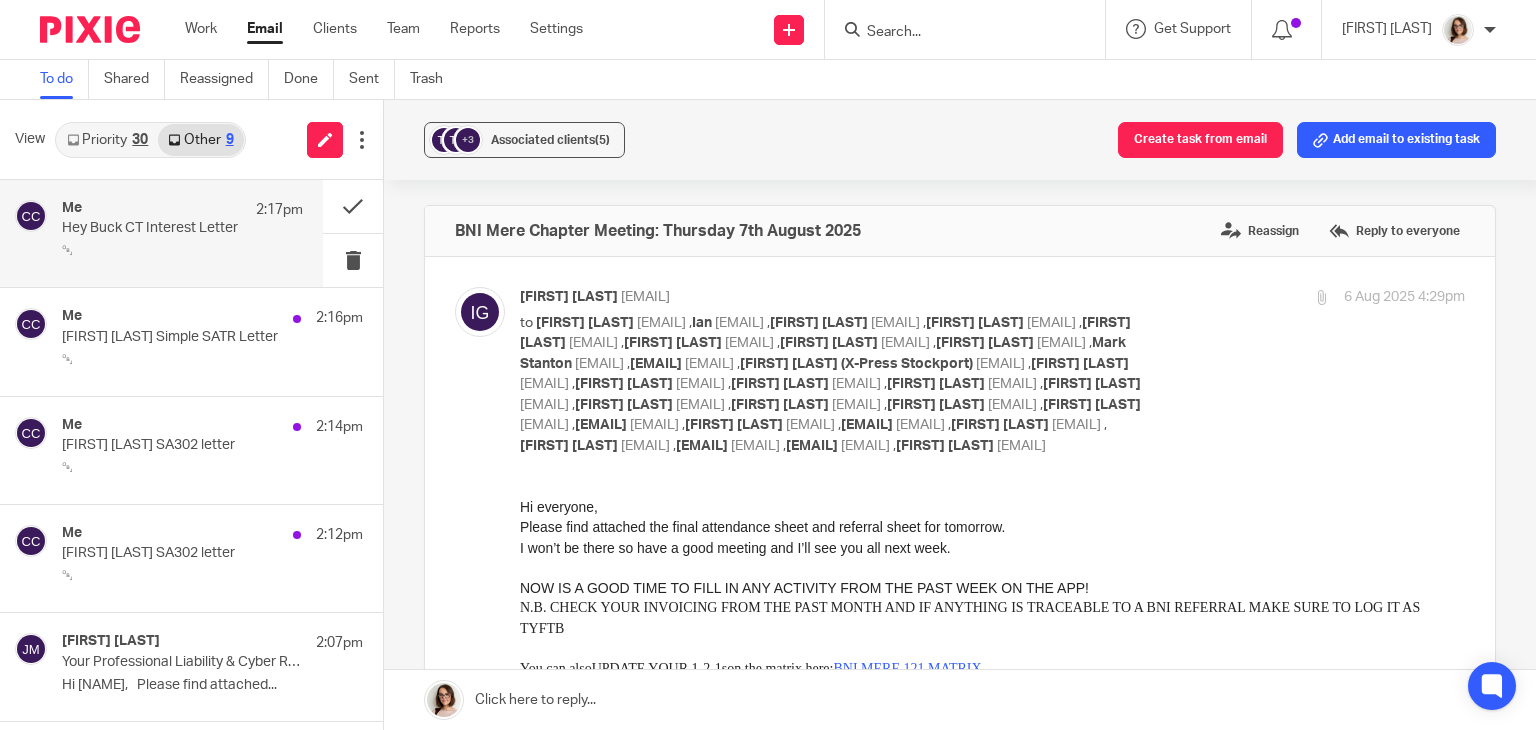 click on "Me
2:17pm   Hey Buck CT Interest Letter   ￼" at bounding box center [182, 233] 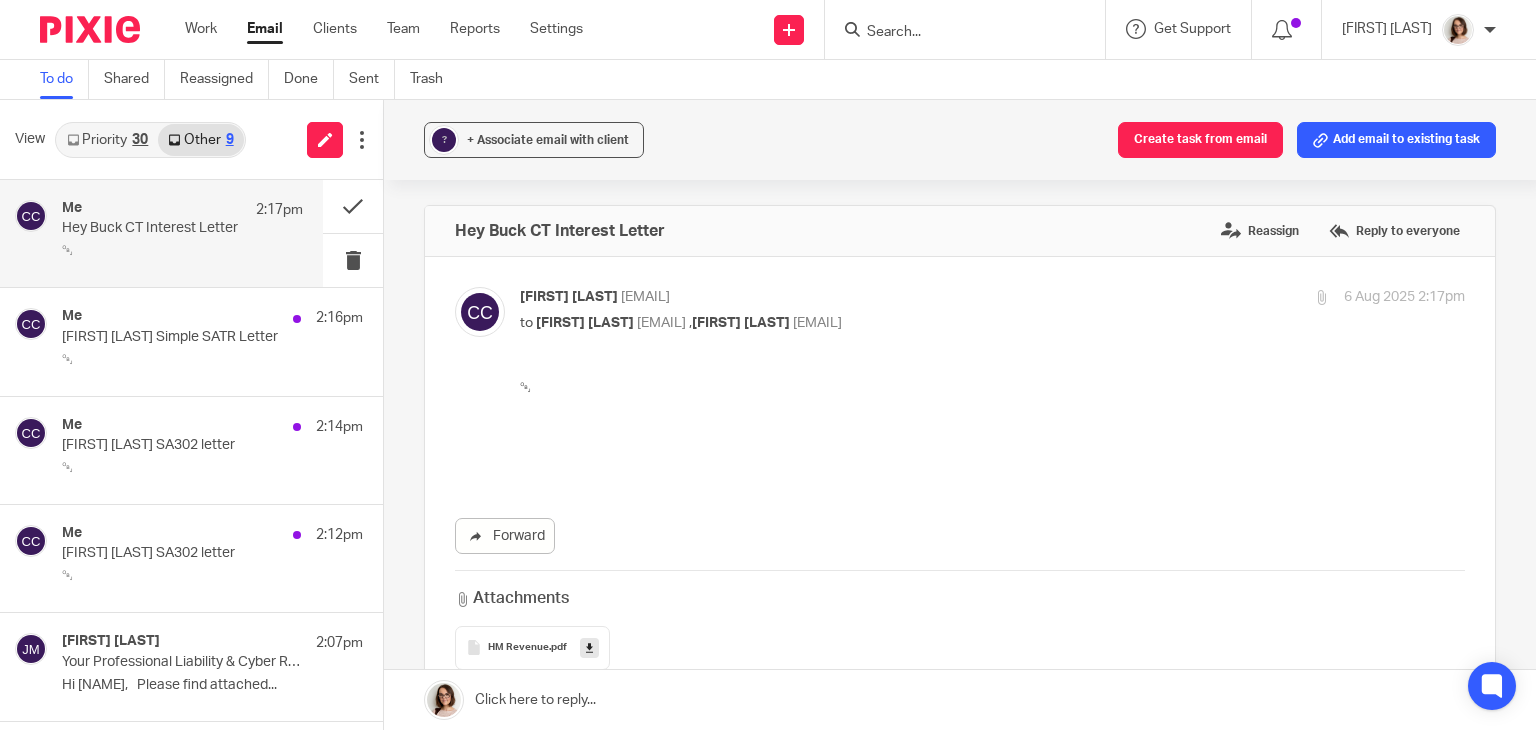 scroll, scrollTop: 0, scrollLeft: 0, axis: both 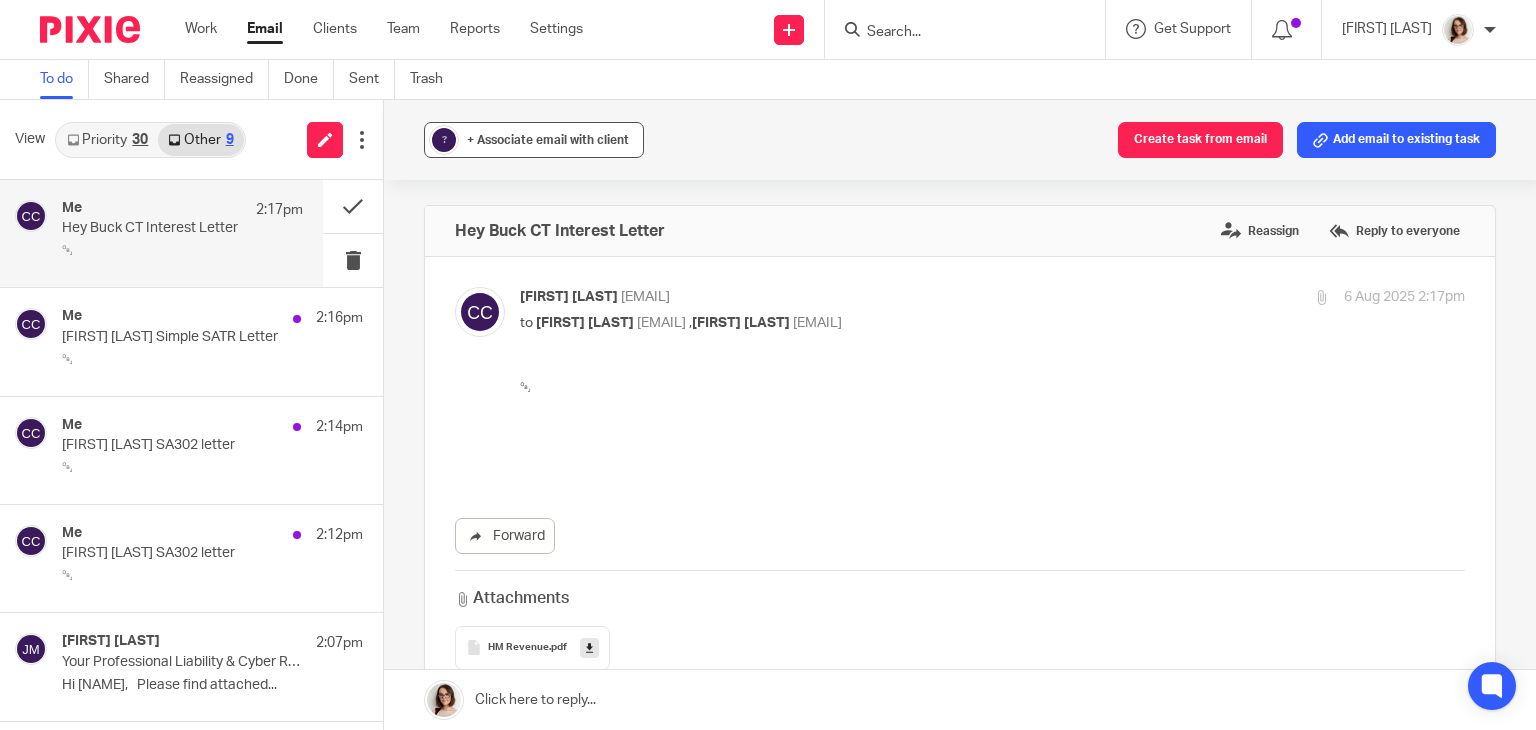 click on "+ Associate email with client" at bounding box center [548, 140] 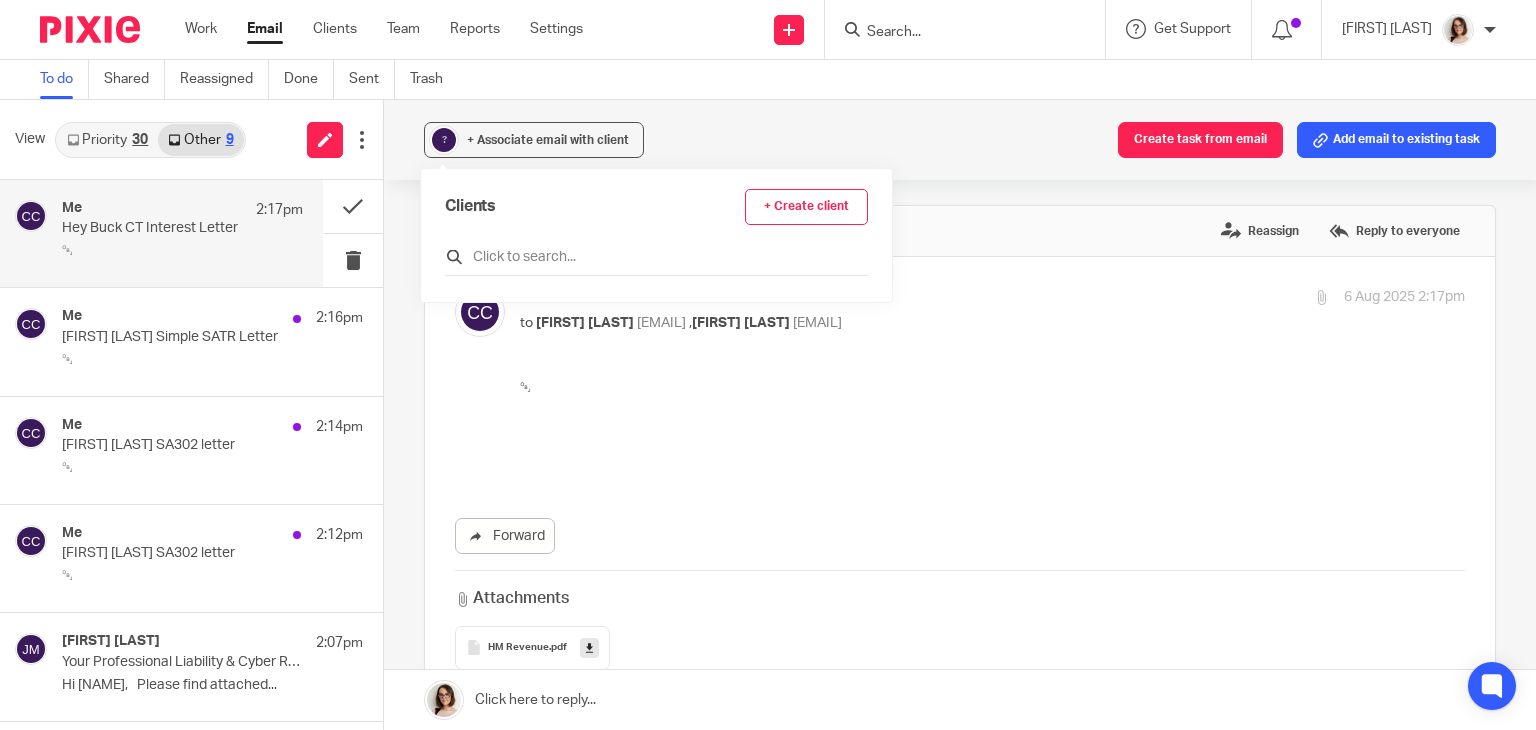 click at bounding box center (656, 257) 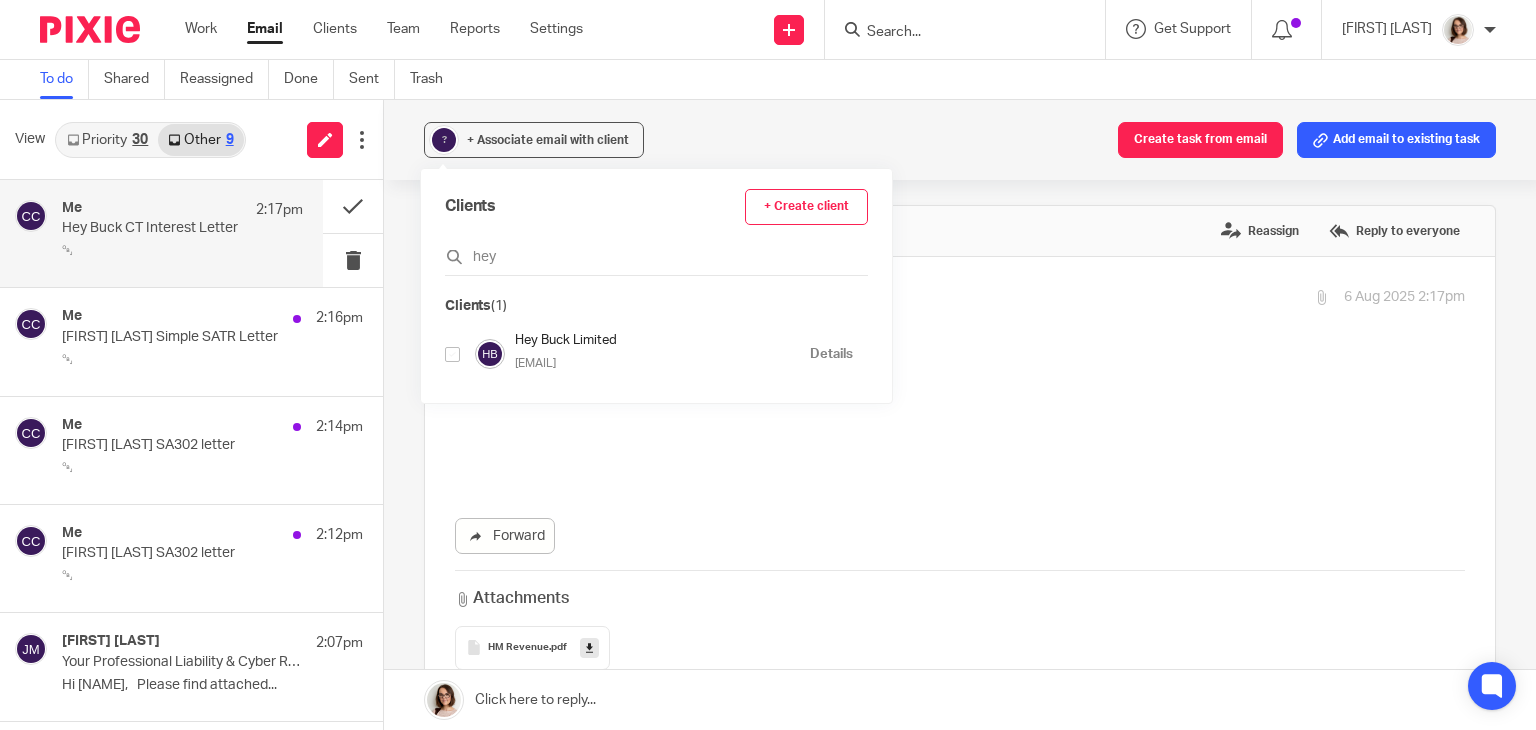 type on "hey" 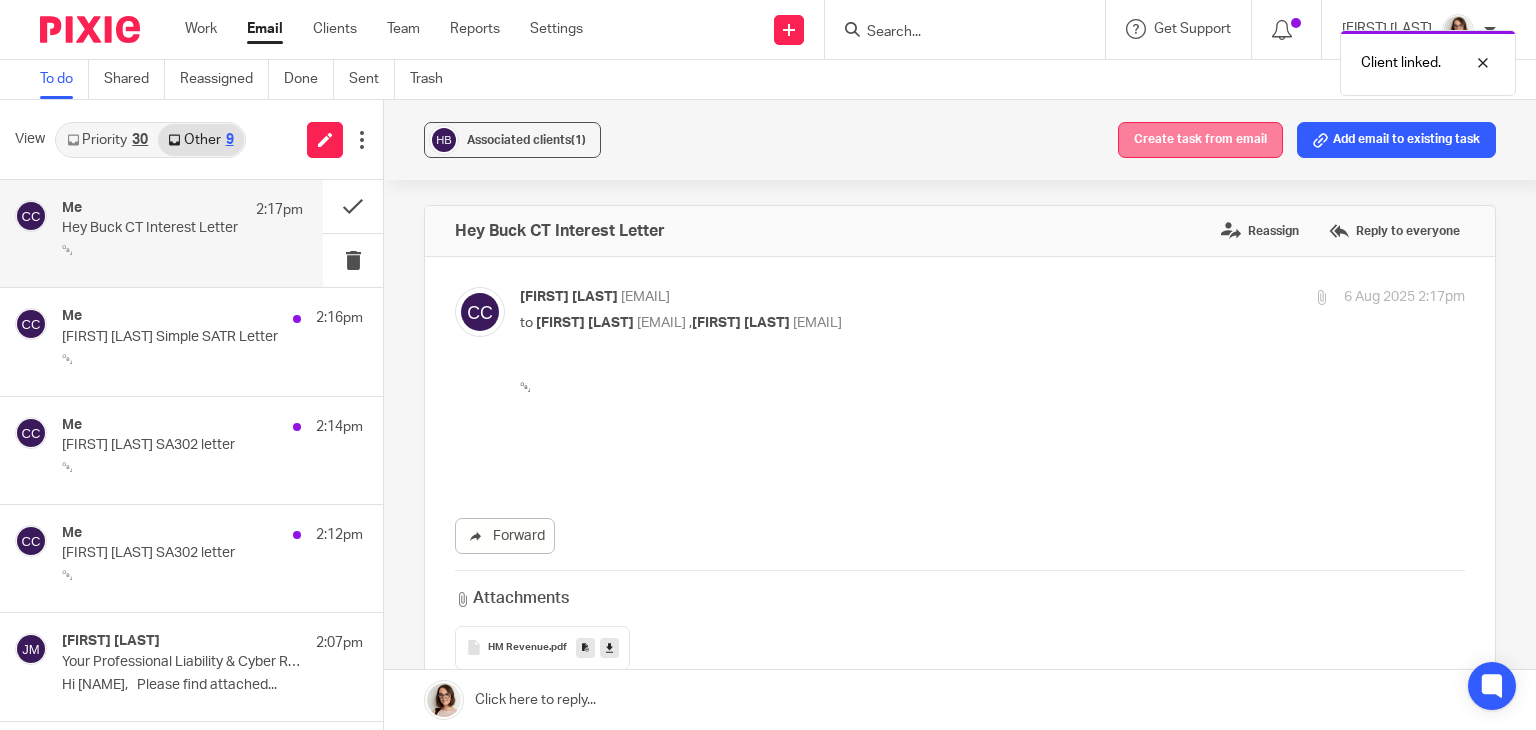 click on "Create task from email" at bounding box center (1200, 140) 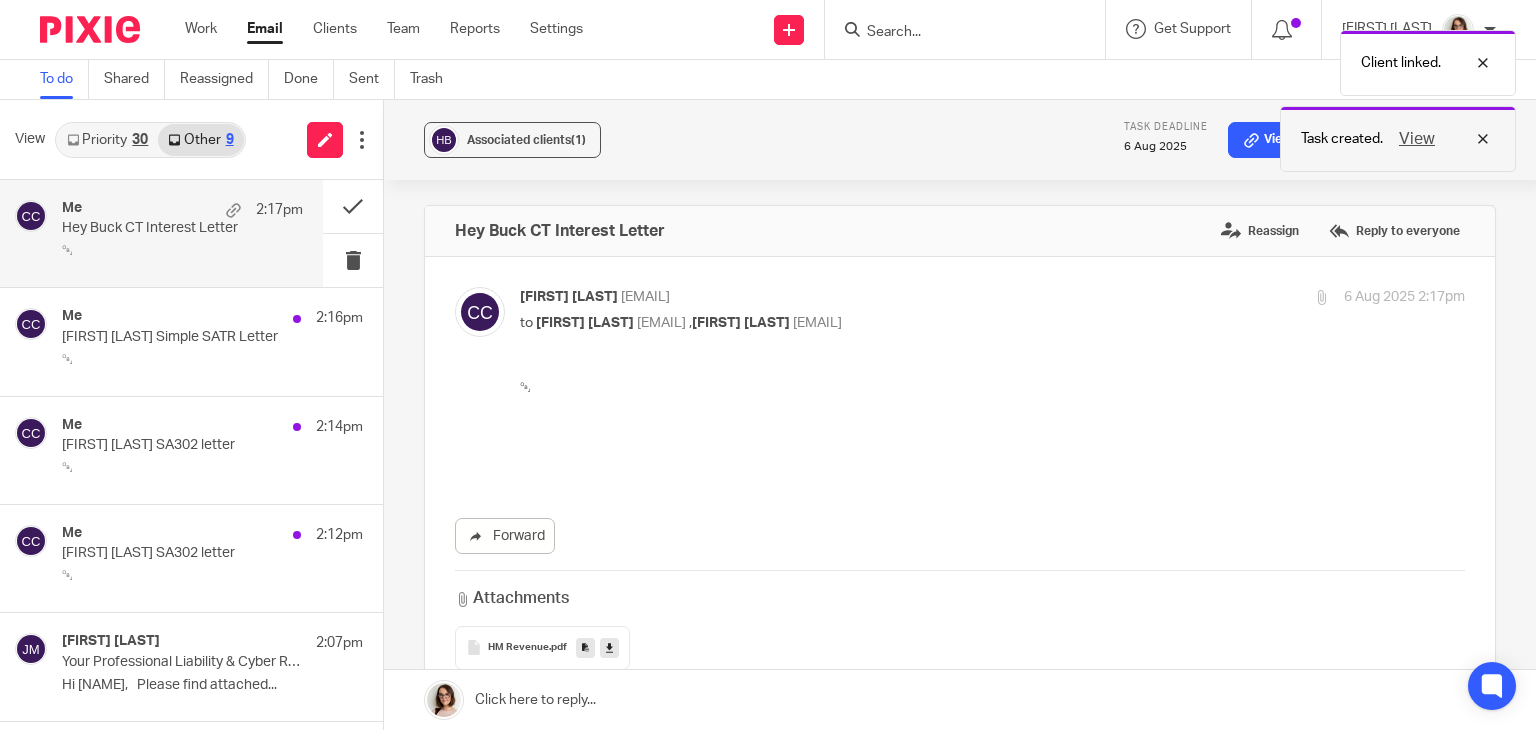 click on "View" at bounding box center [1417, 139] 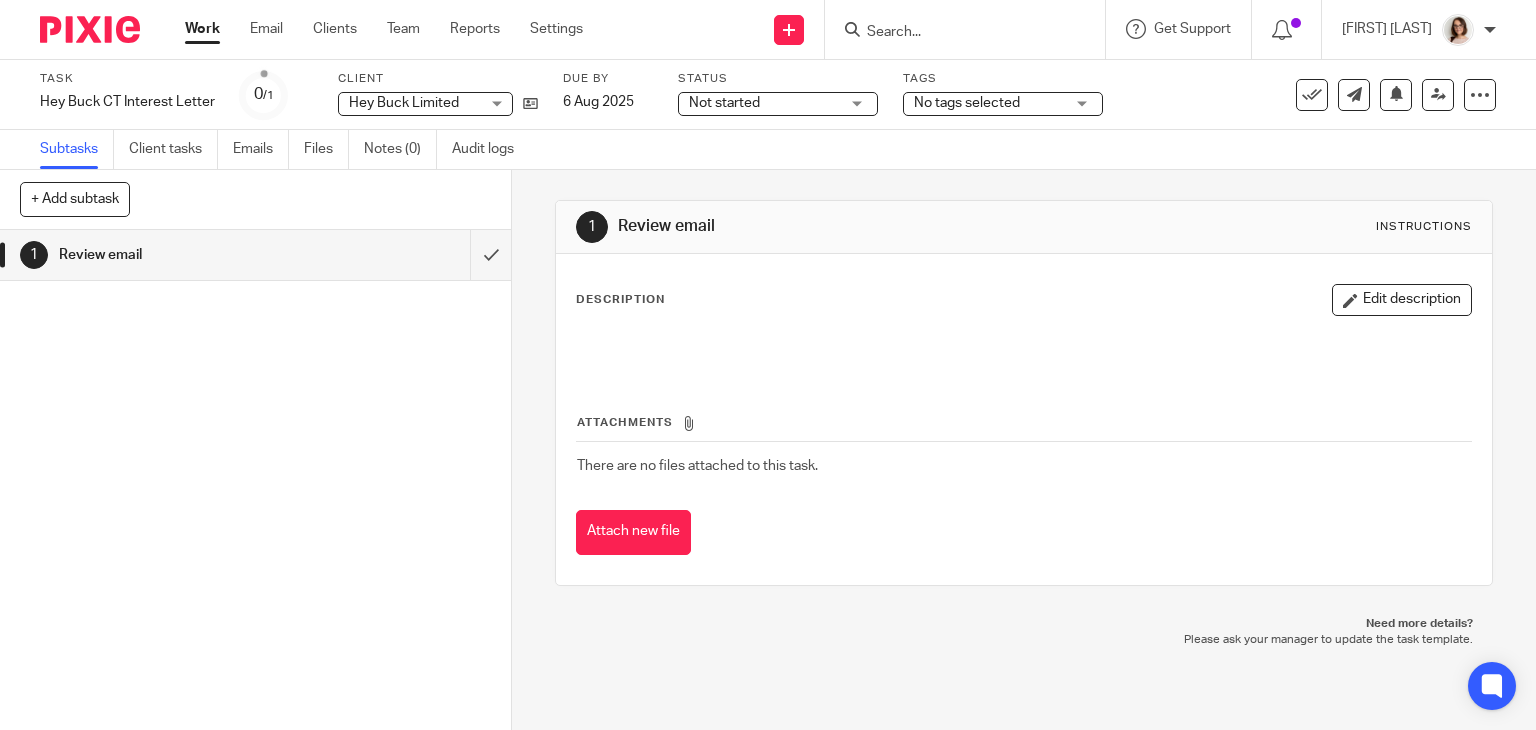 scroll, scrollTop: 0, scrollLeft: 0, axis: both 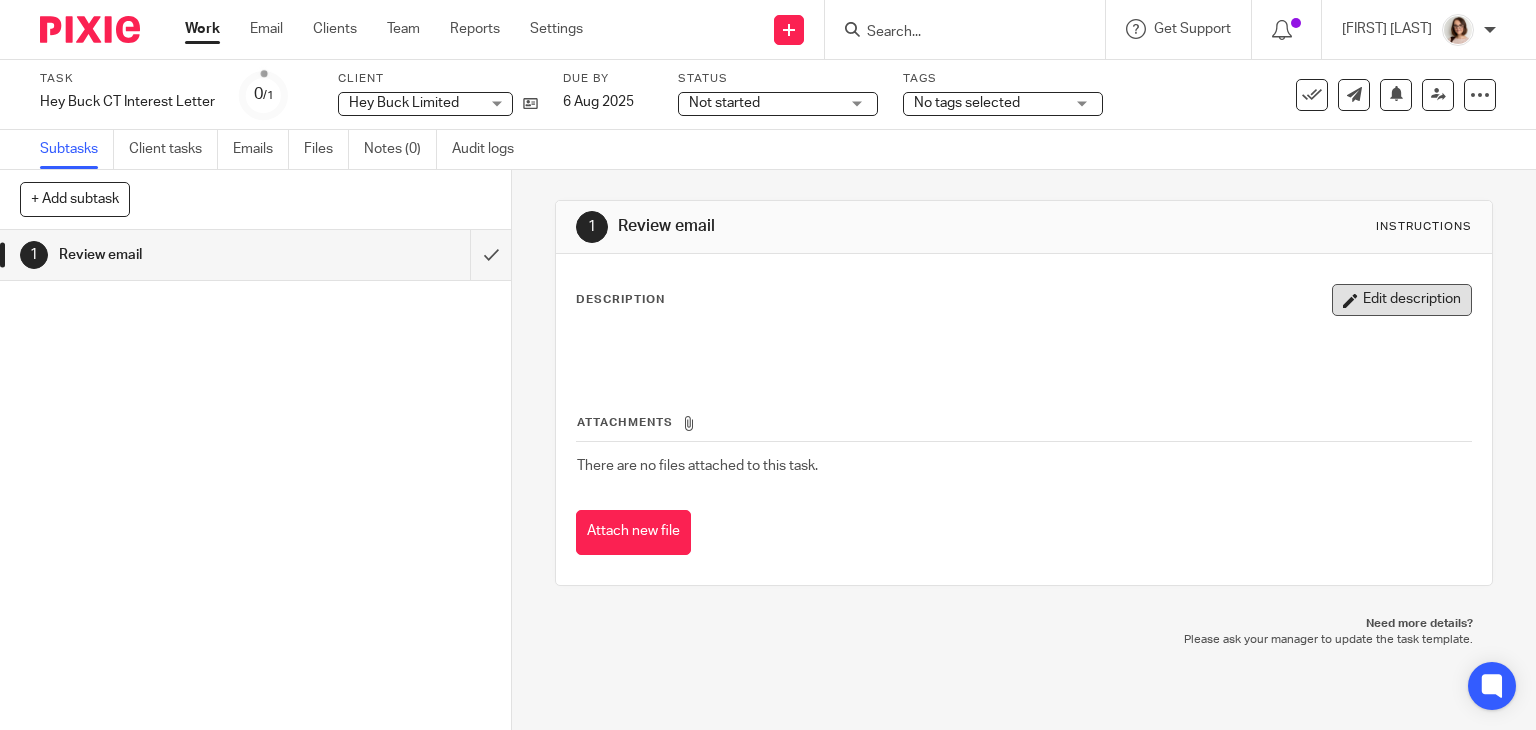 click on "Edit description" at bounding box center (1402, 300) 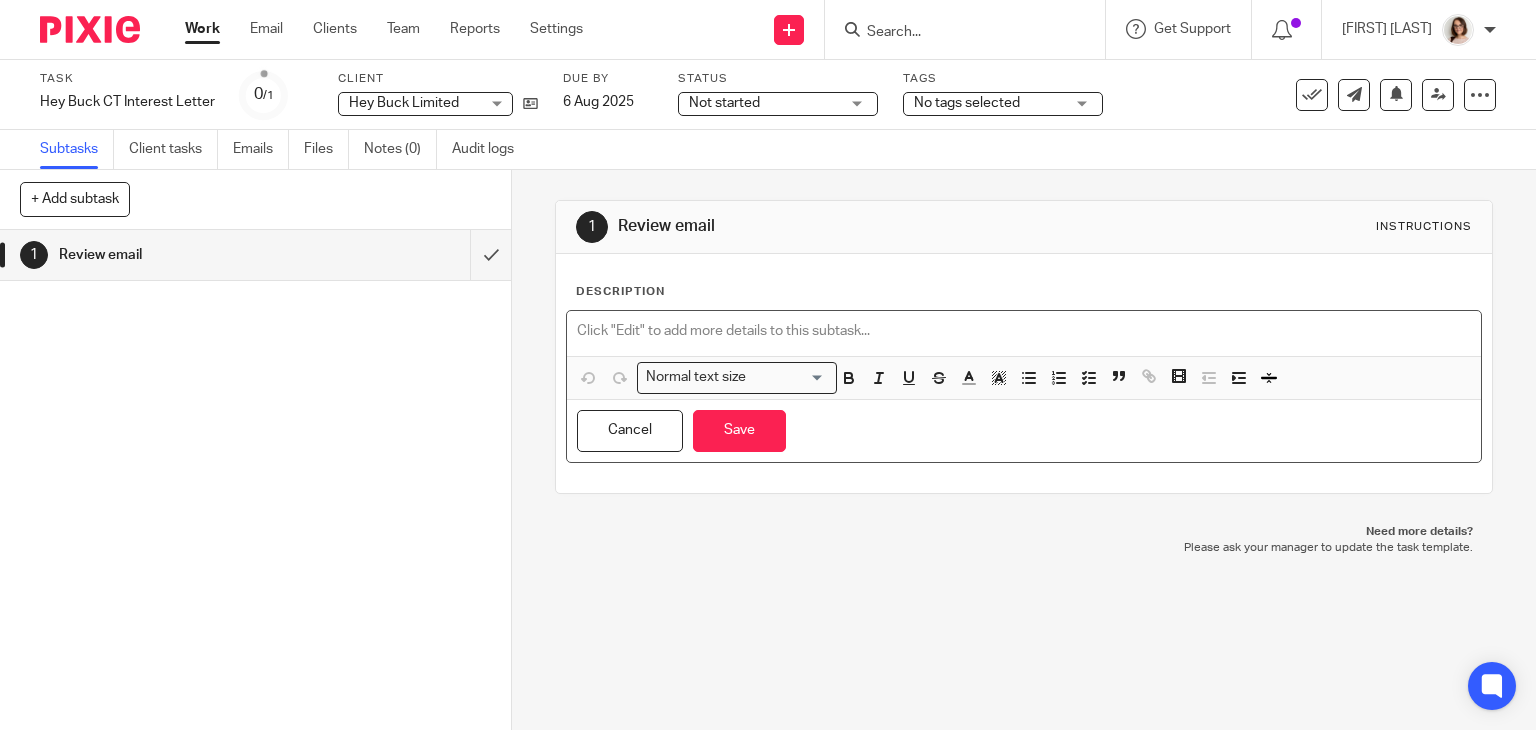 click at bounding box center [1024, 331] 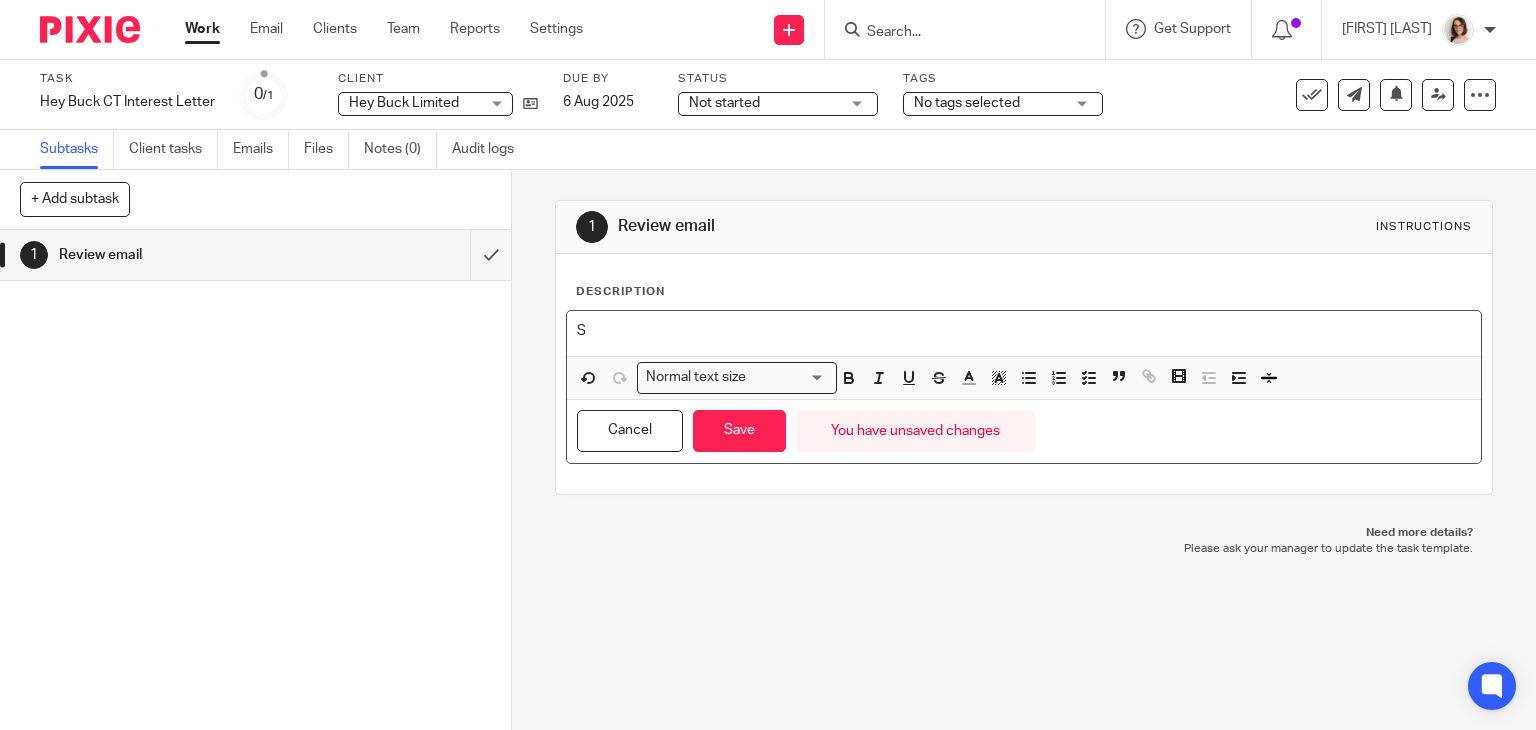 type 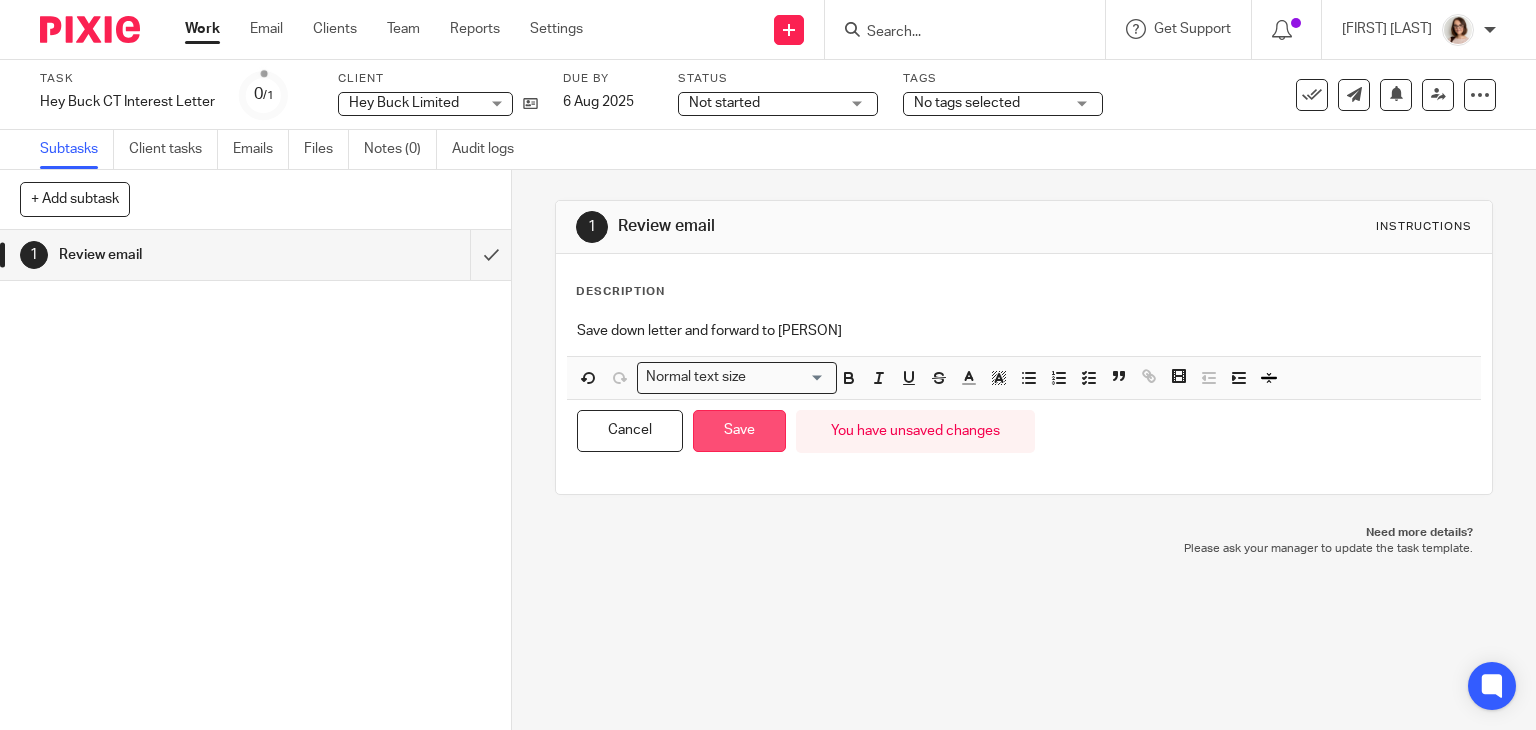 click on "Save" at bounding box center (739, 431) 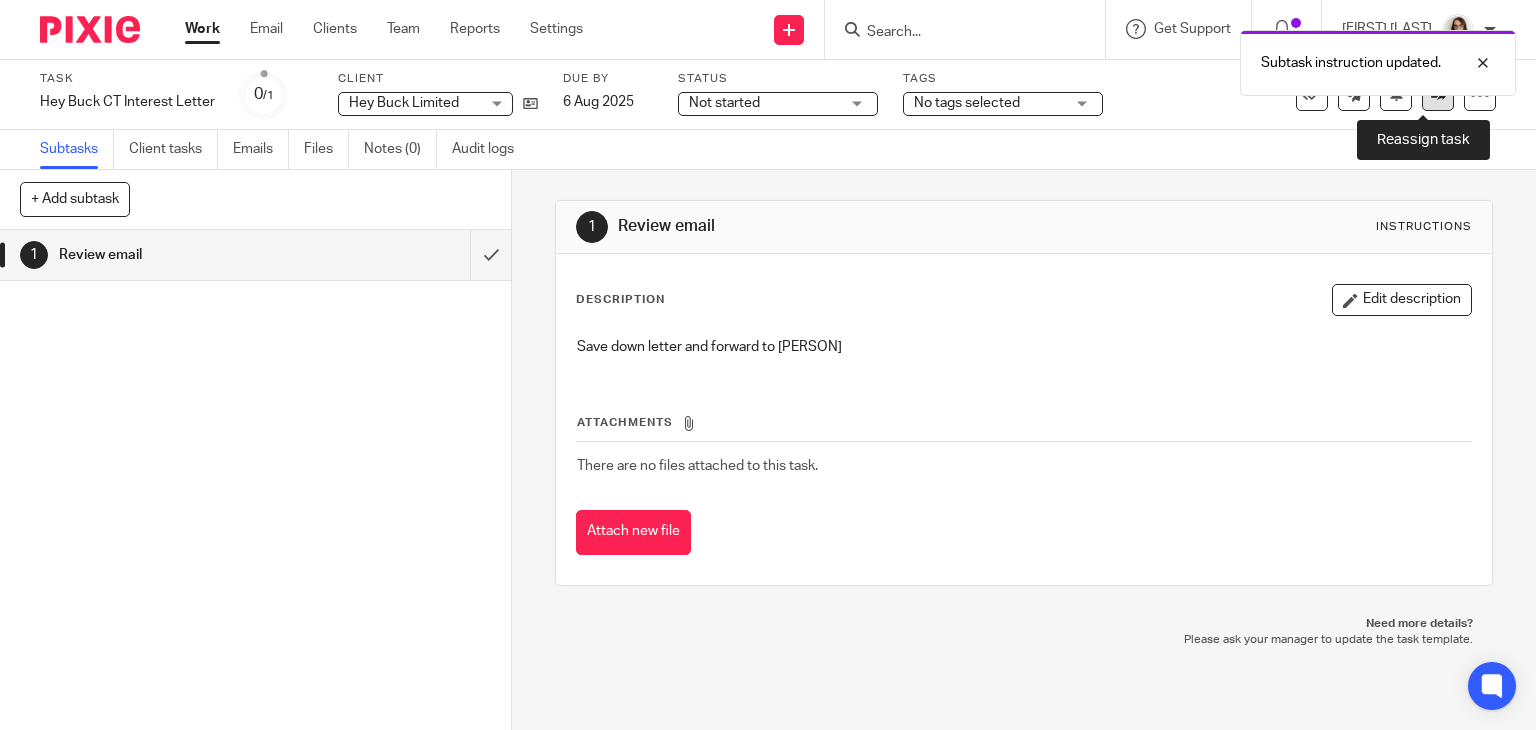 click at bounding box center [1438, 95] 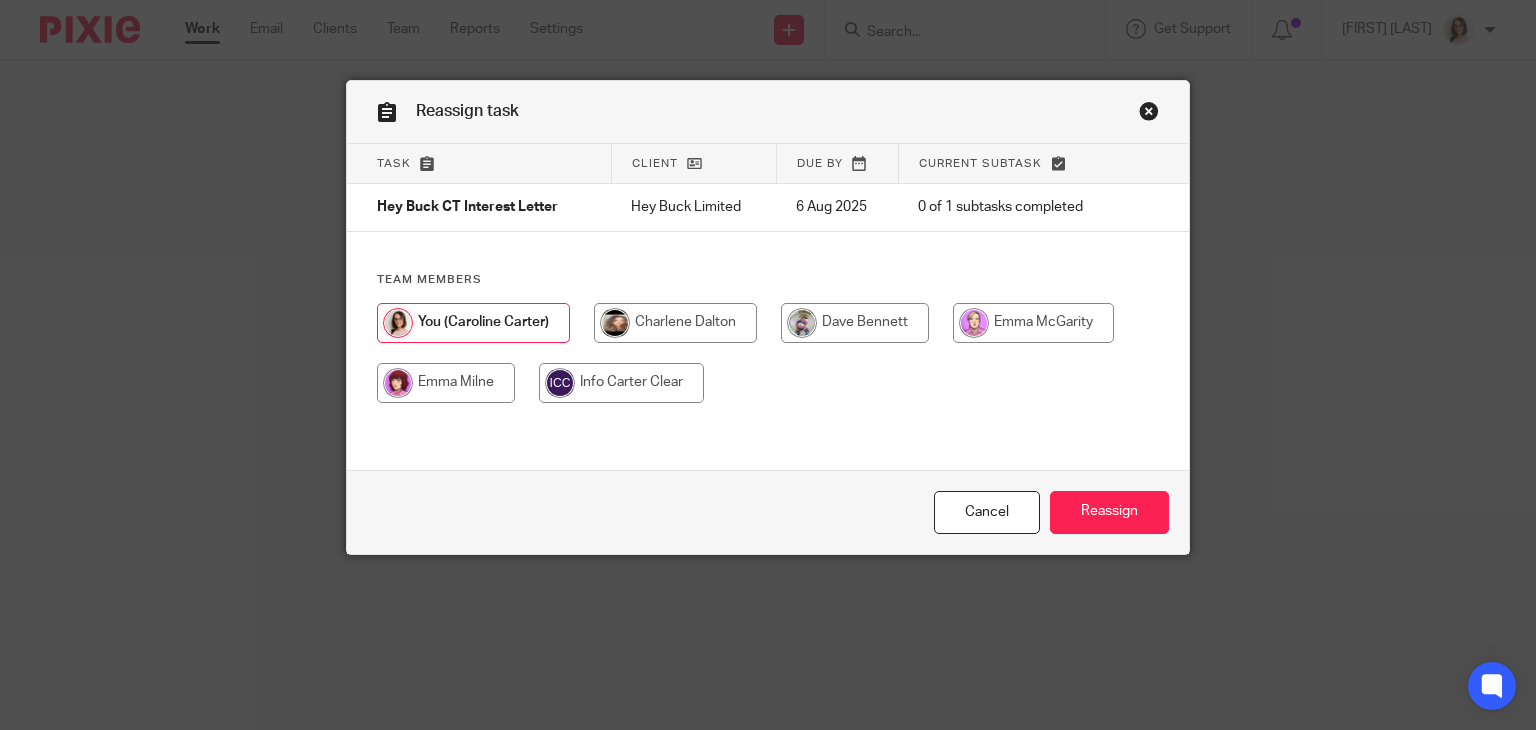 scroll, scrollTop: 0, scrollLeft: 0, axis: both 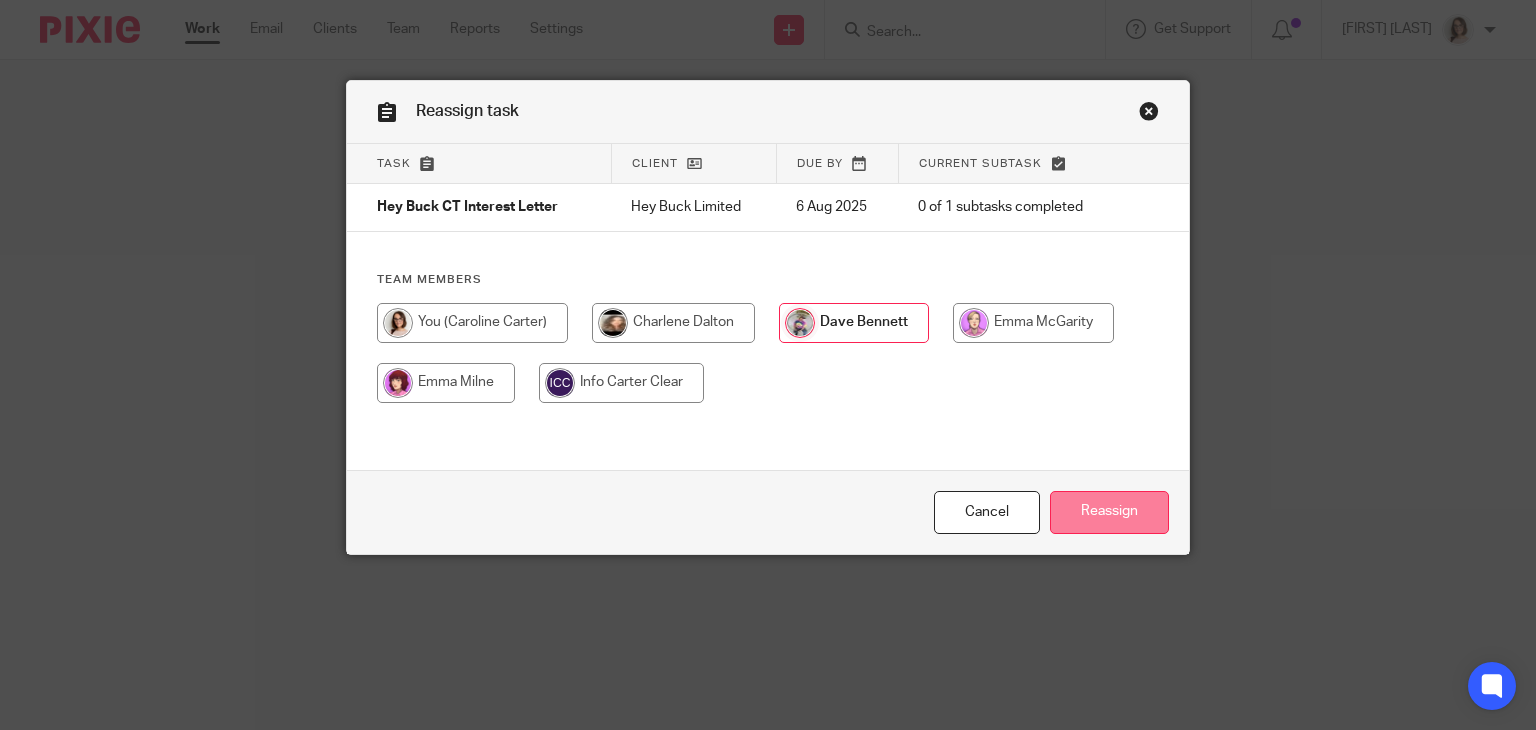 click on "Reassign" at bounding box center [1109, 512] 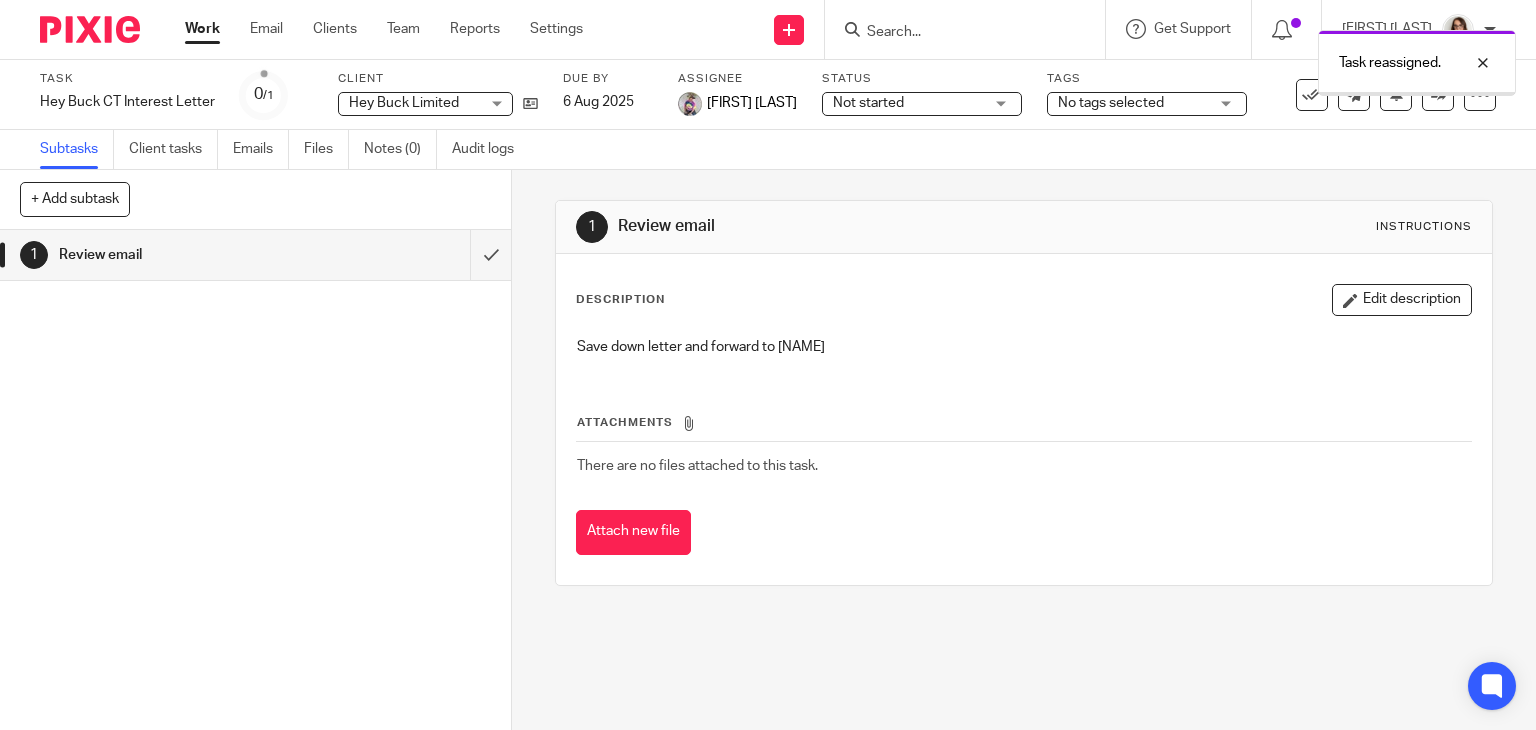 scroll, scrollTop: 0, scrollLeft: 0, axis: both 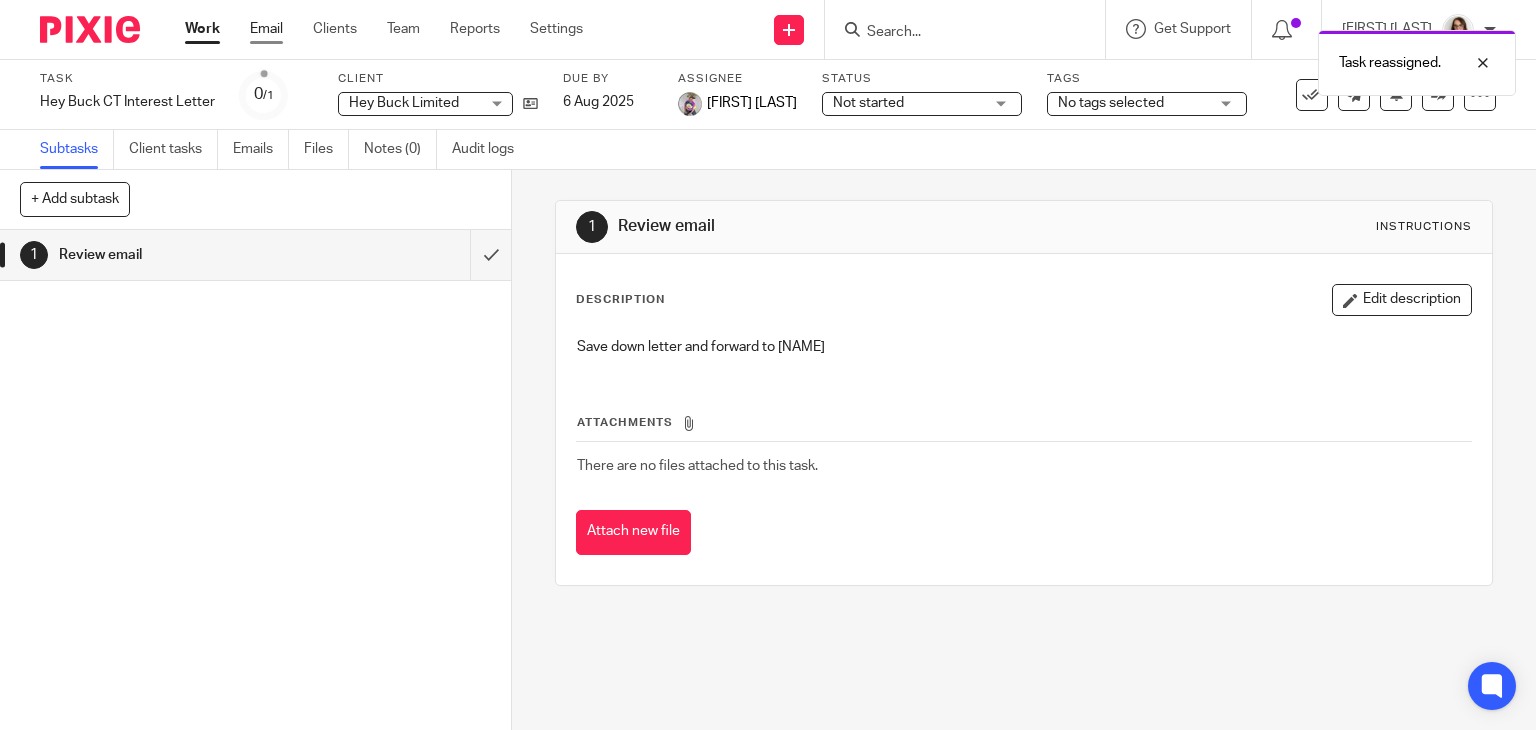 click on "Email" at bounding box center (266, 29) 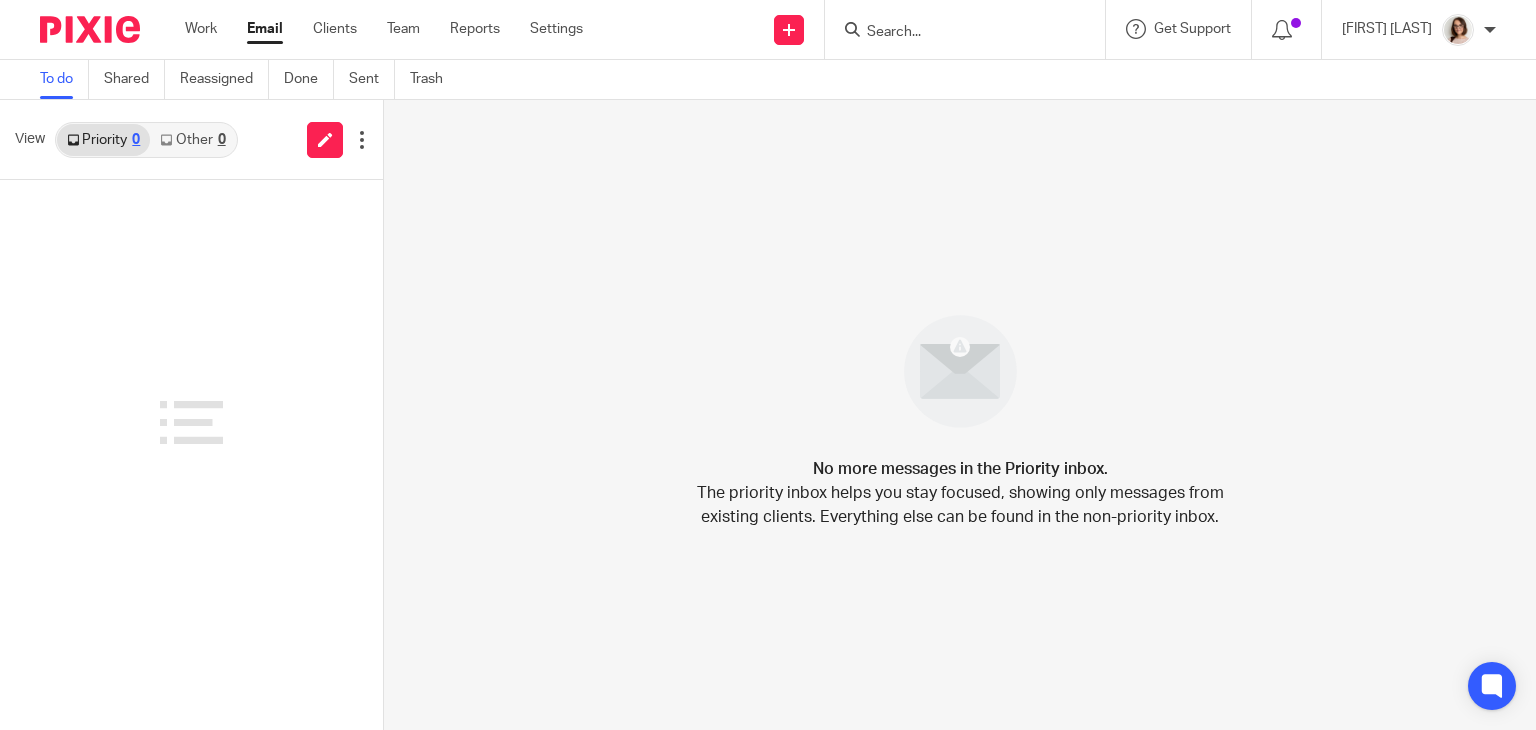 scroll, scrollTop: 0, scrollLeft: 0, axis: both 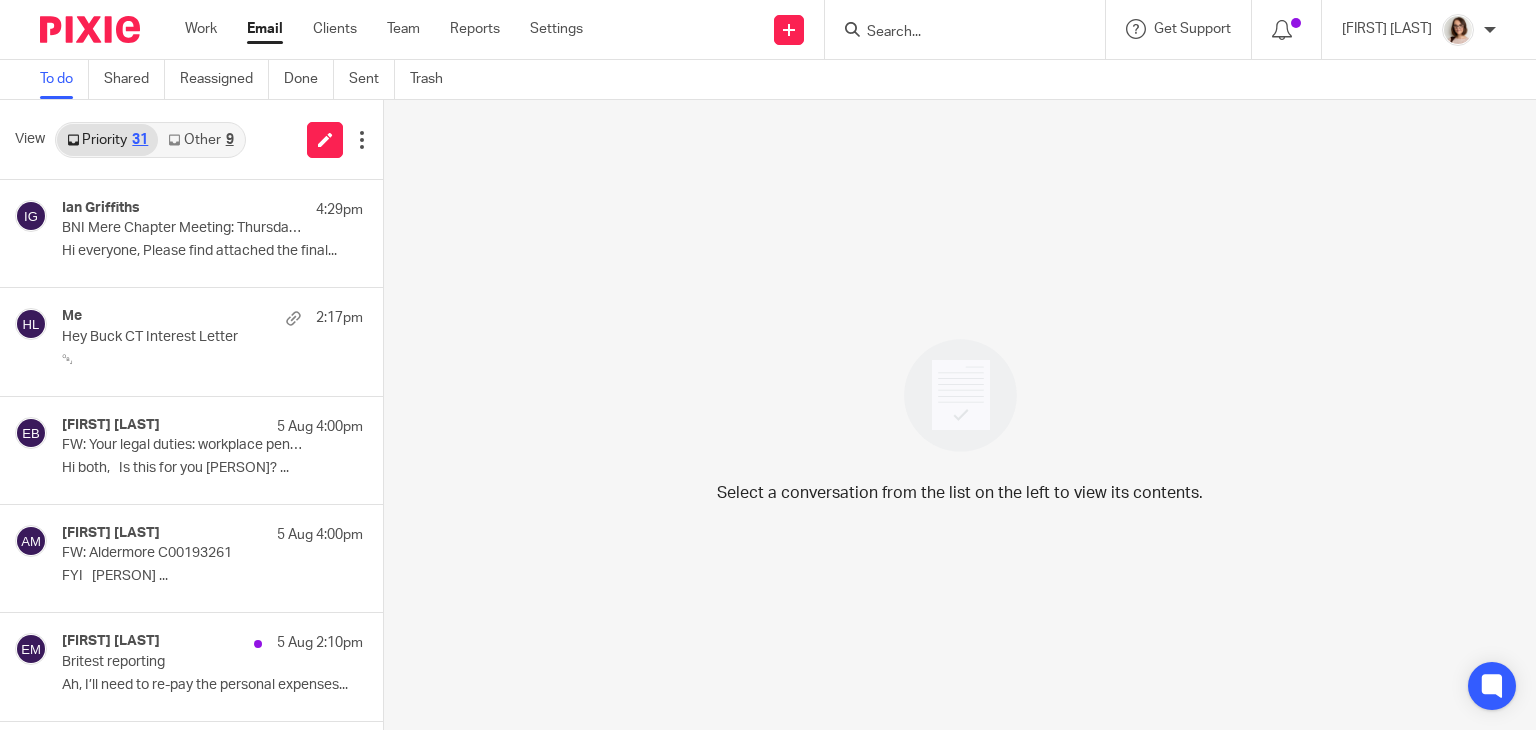 click on "Other
9" at bounding box center [200, 140] 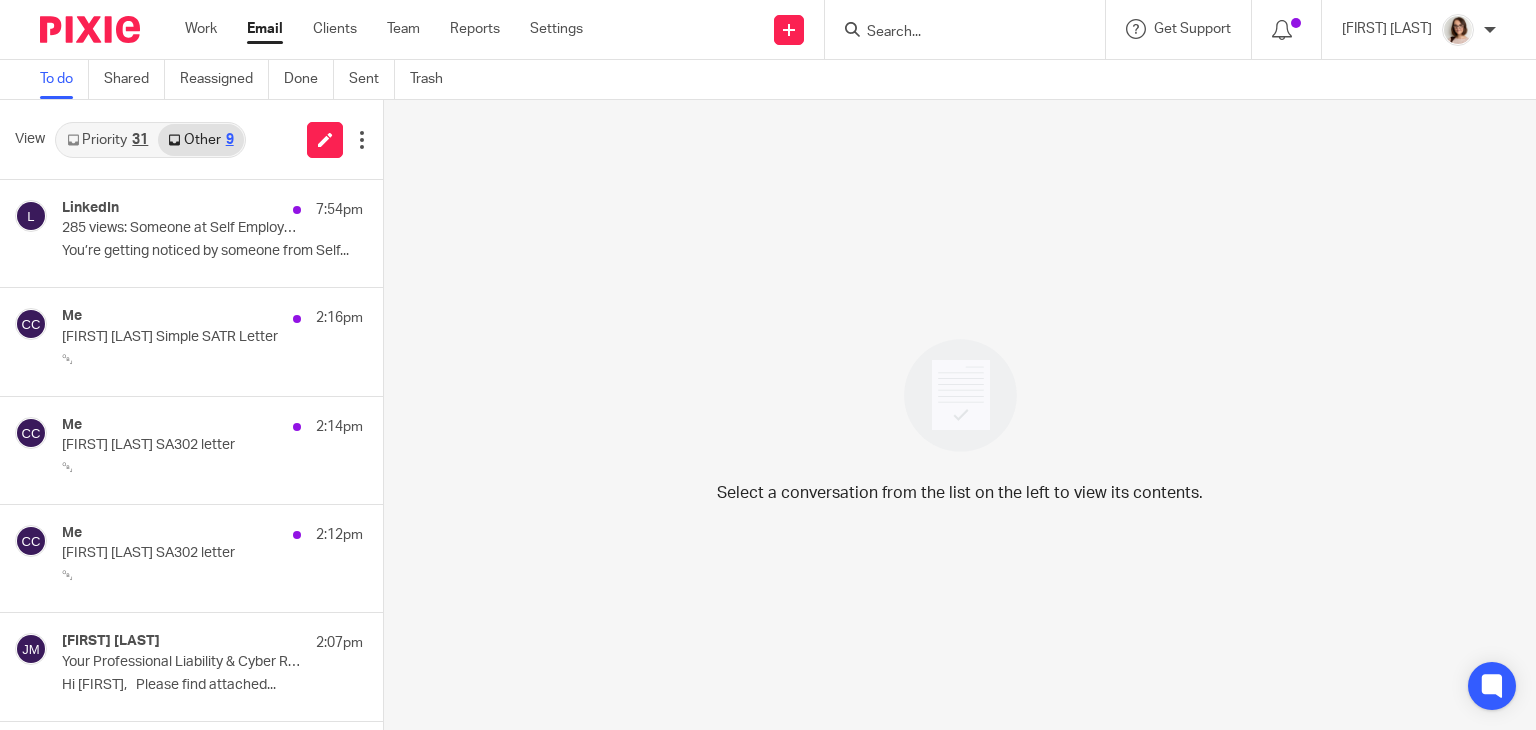 click on "Priority
31" at bounding box center [107, 140] 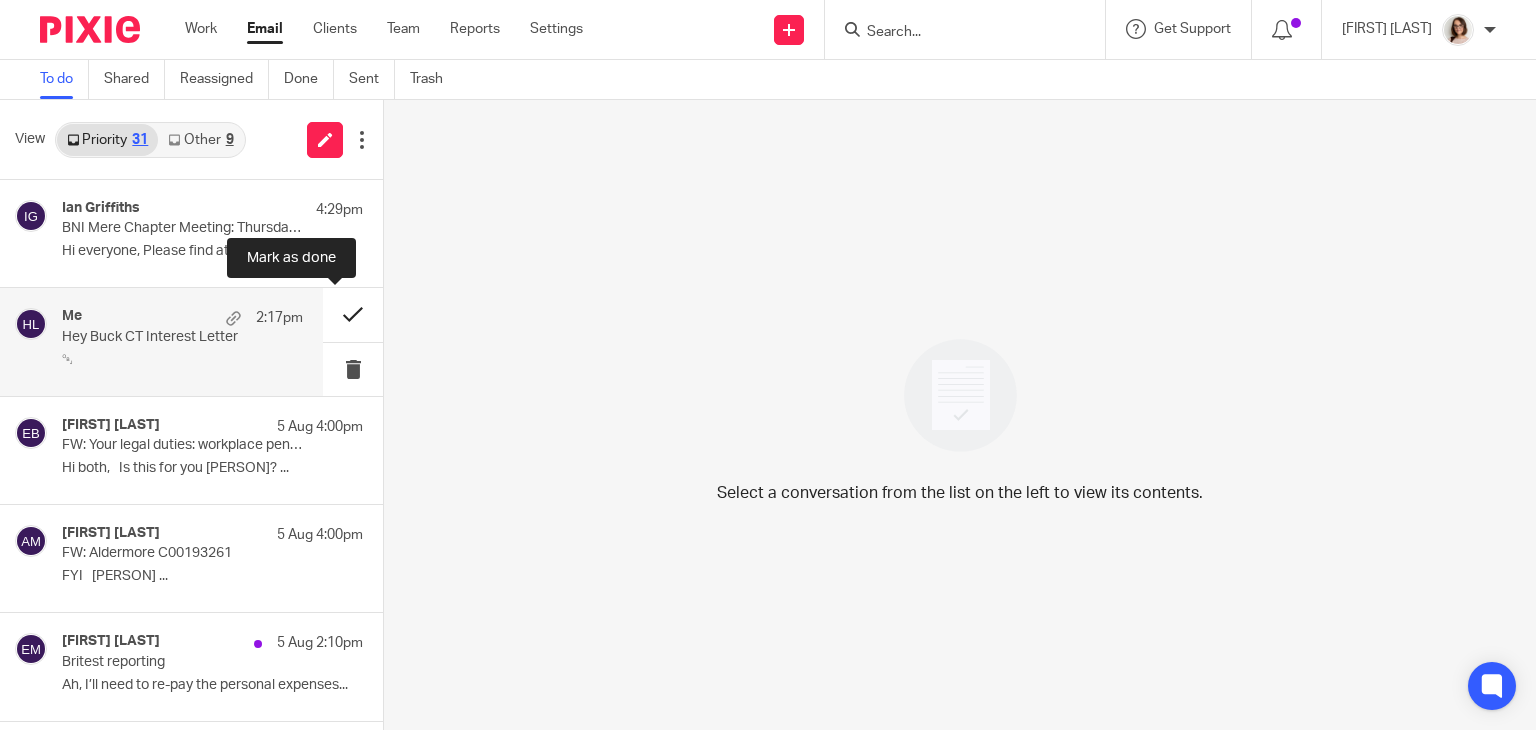 click at bounding box center (353, 314) 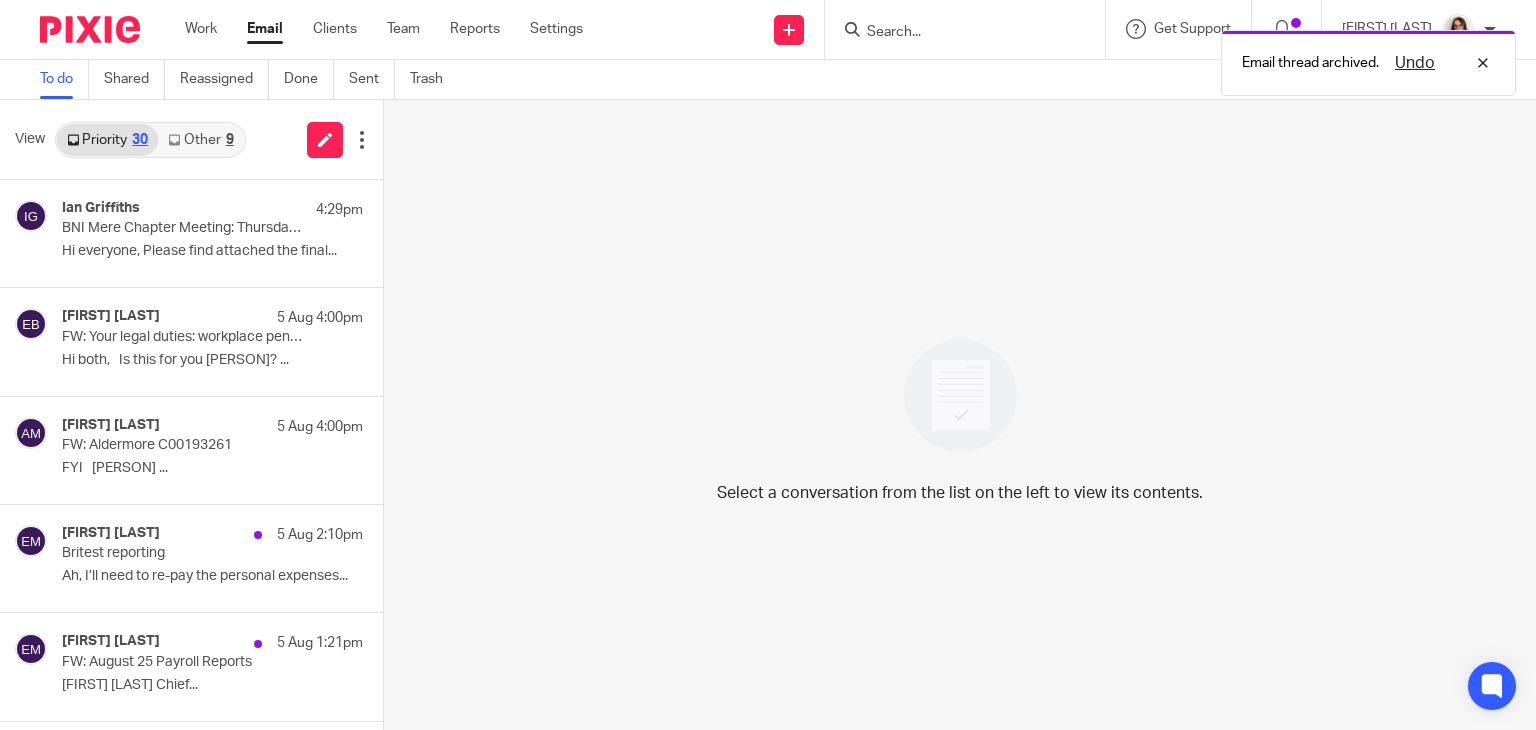 click on "Other
9" at bounding box center [200, 140] 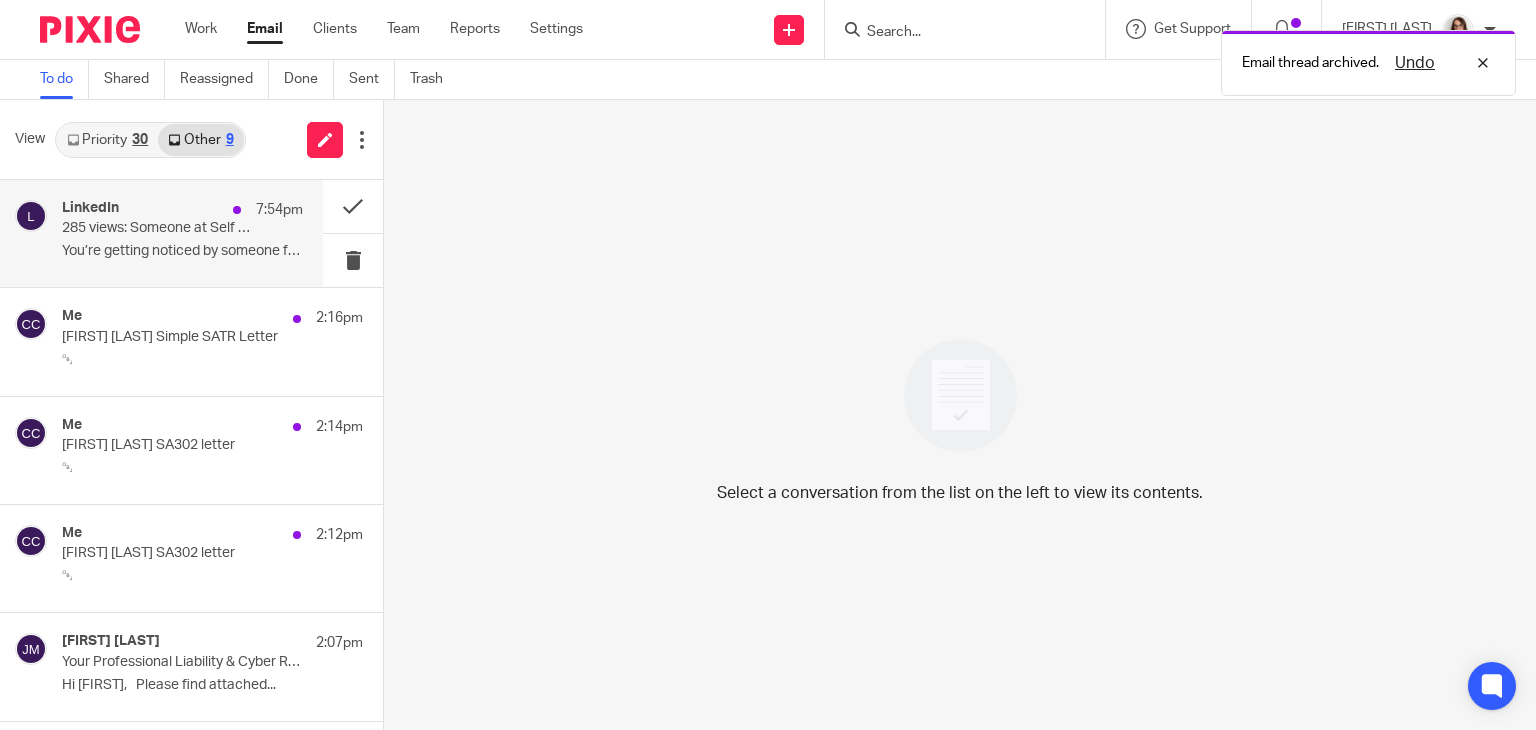 click on "LinkedIn
7:54pm   285 views: Someone at Self Employed, a Recruiter and more   You’re getting noticed by someone from Self..." at bounding box center (182, 233) 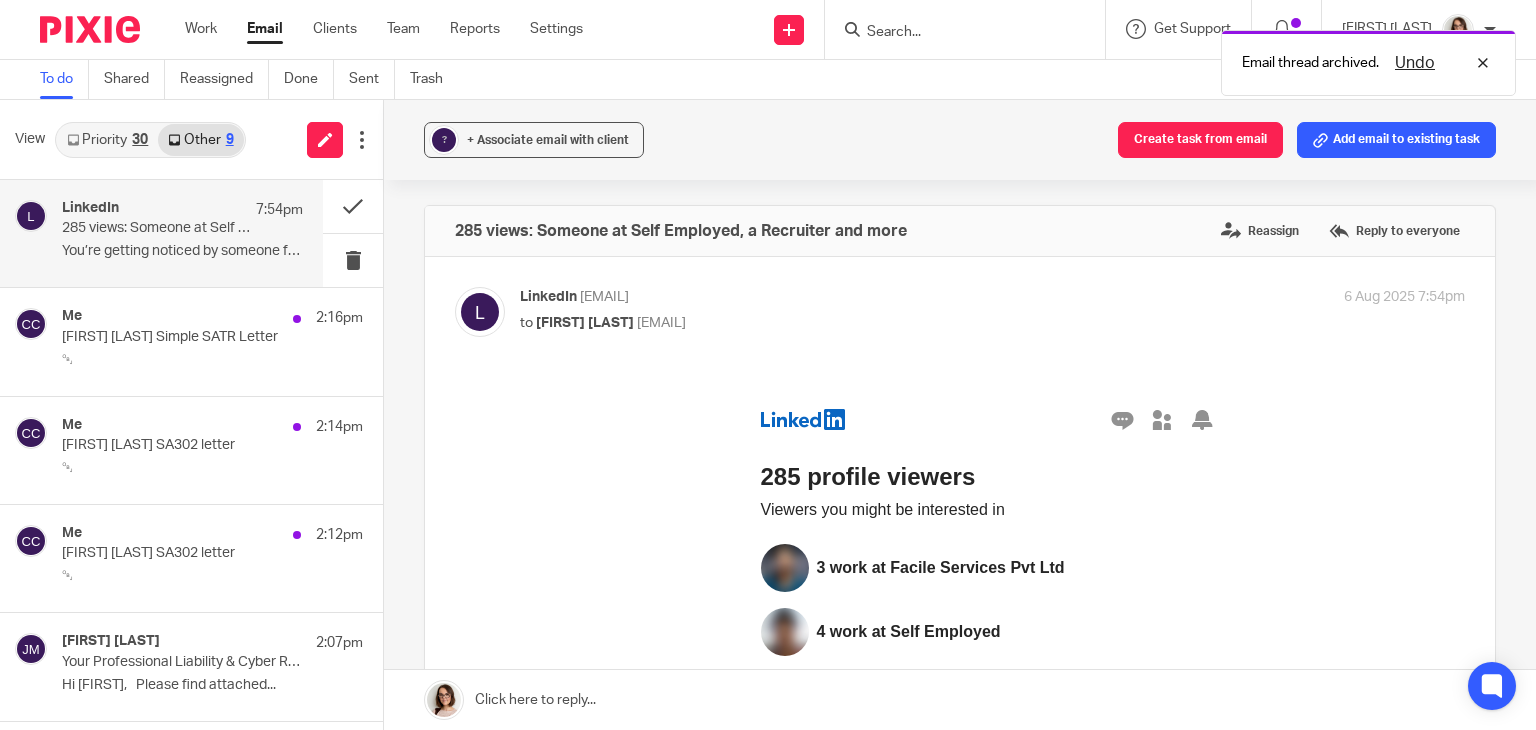 scroll, scrollTop: 0, scrollLeft: 0, axis: both 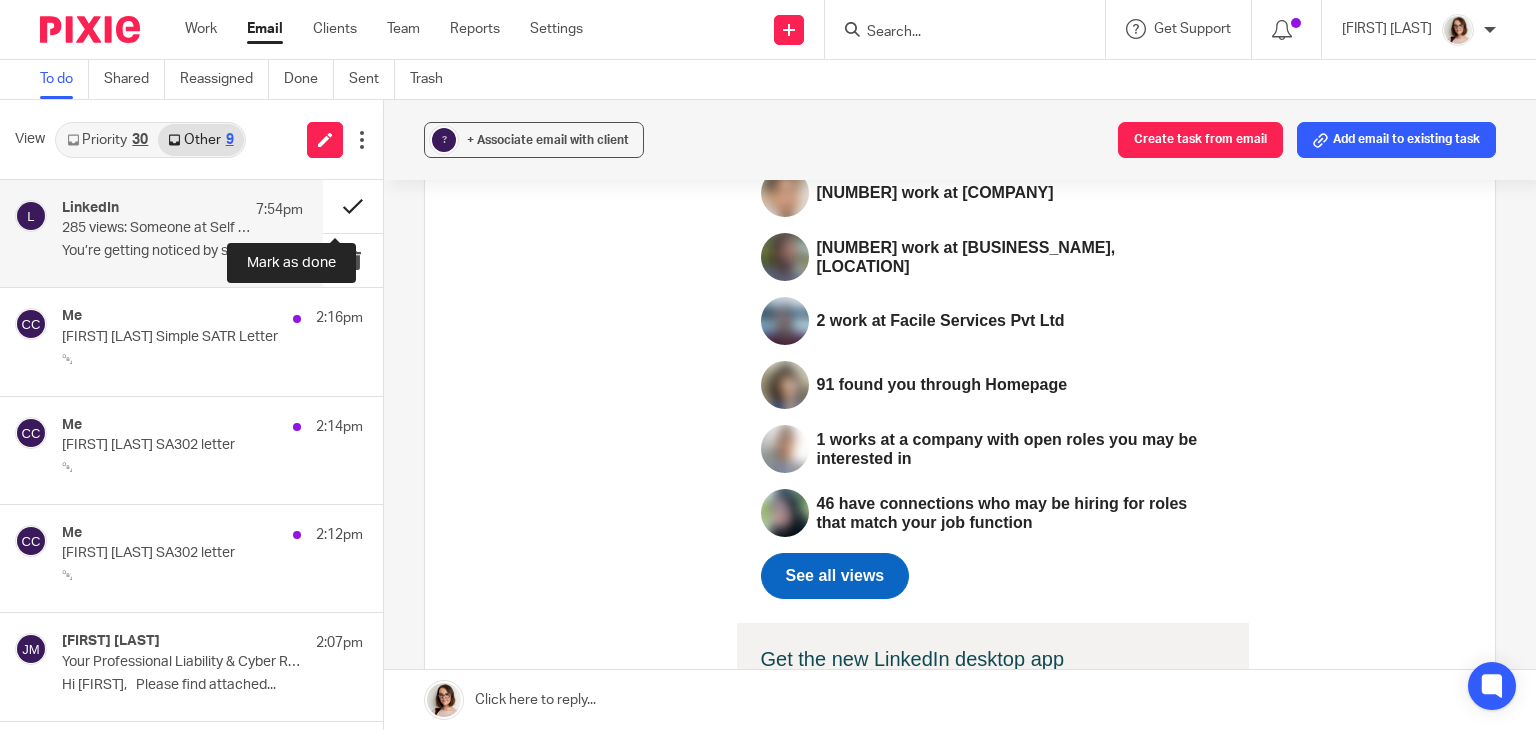 click at bounding box center [353, 206] 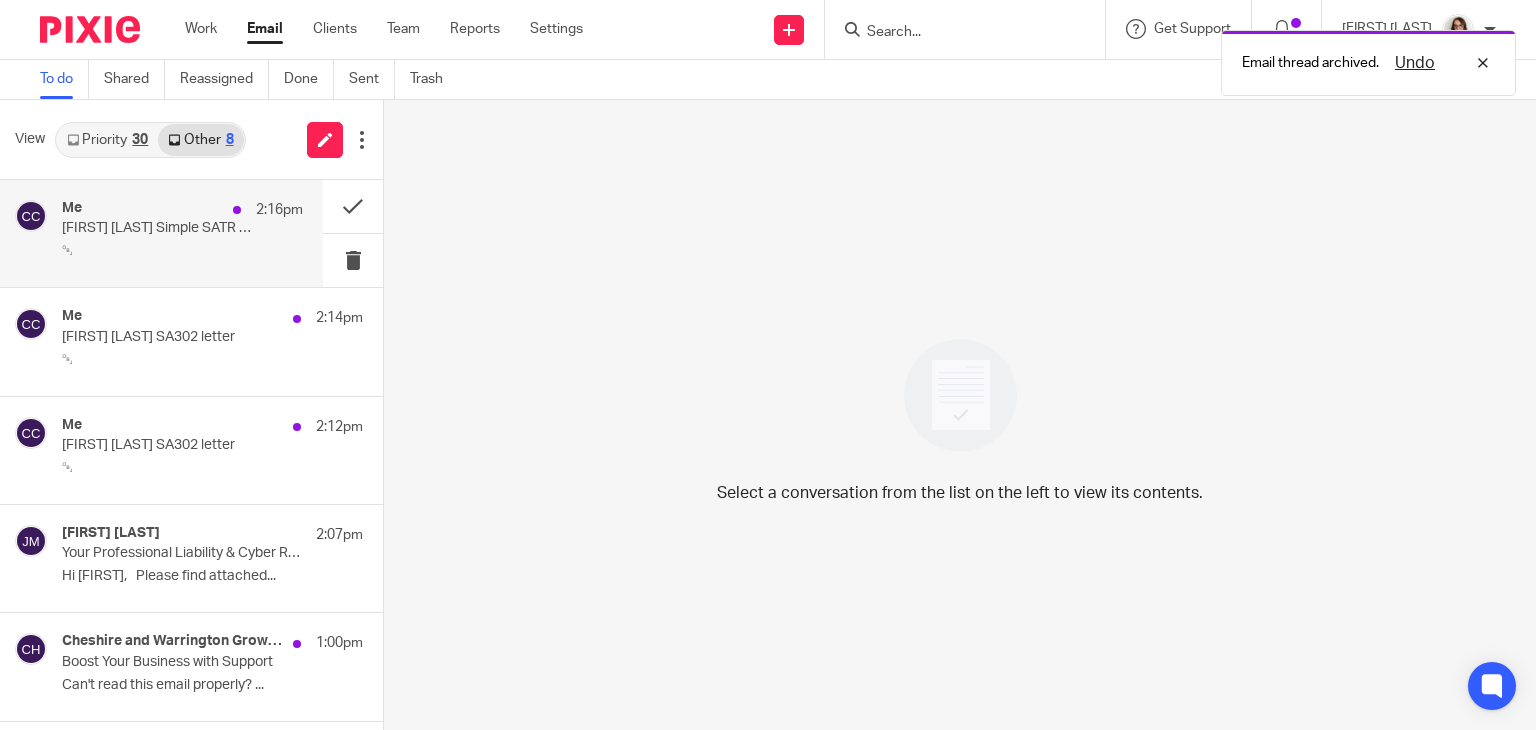click on "[FIRST] [LAST] Simple SATR Letter" at bounding box center [158, 228] 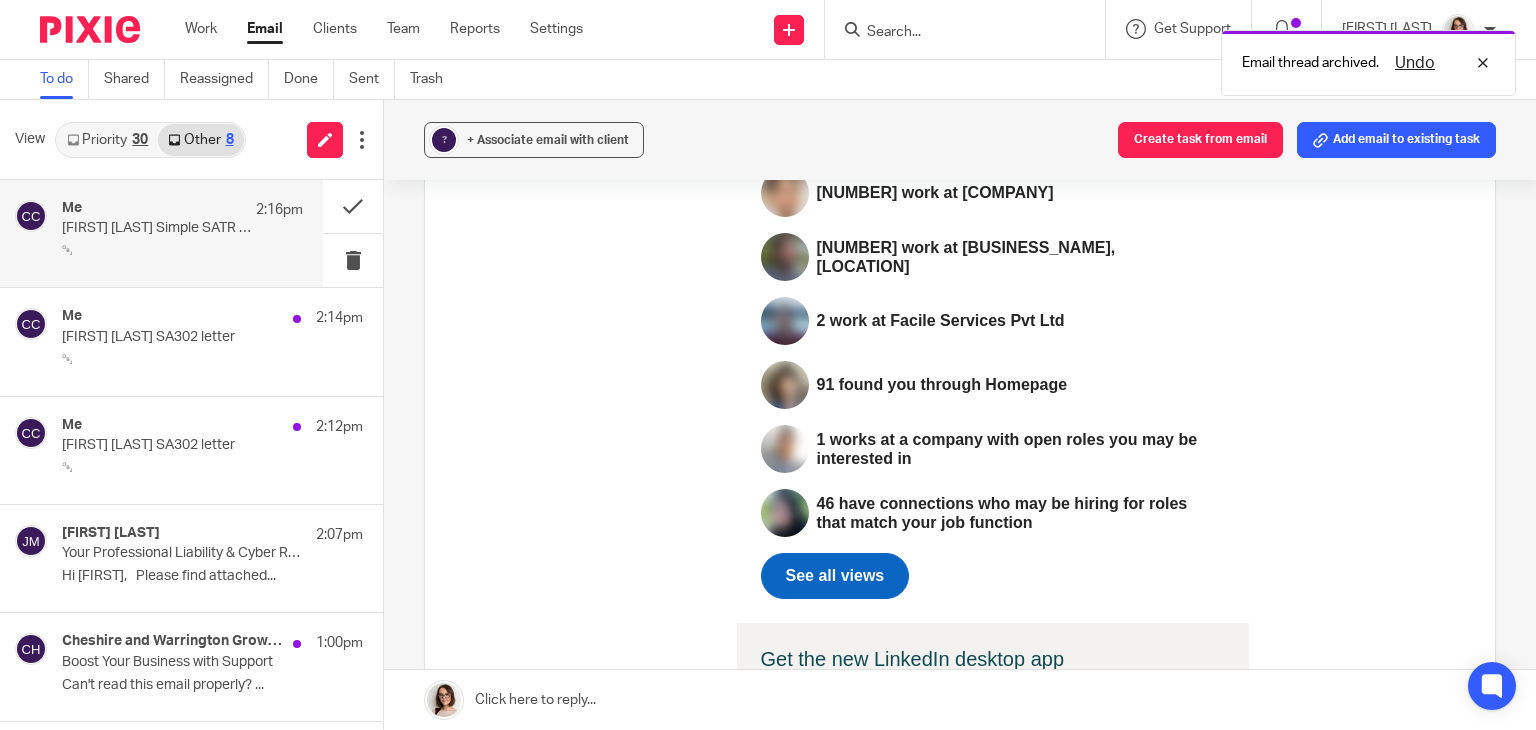 scroll, scrollTop: 0, scrollLeft: 0, axis: both 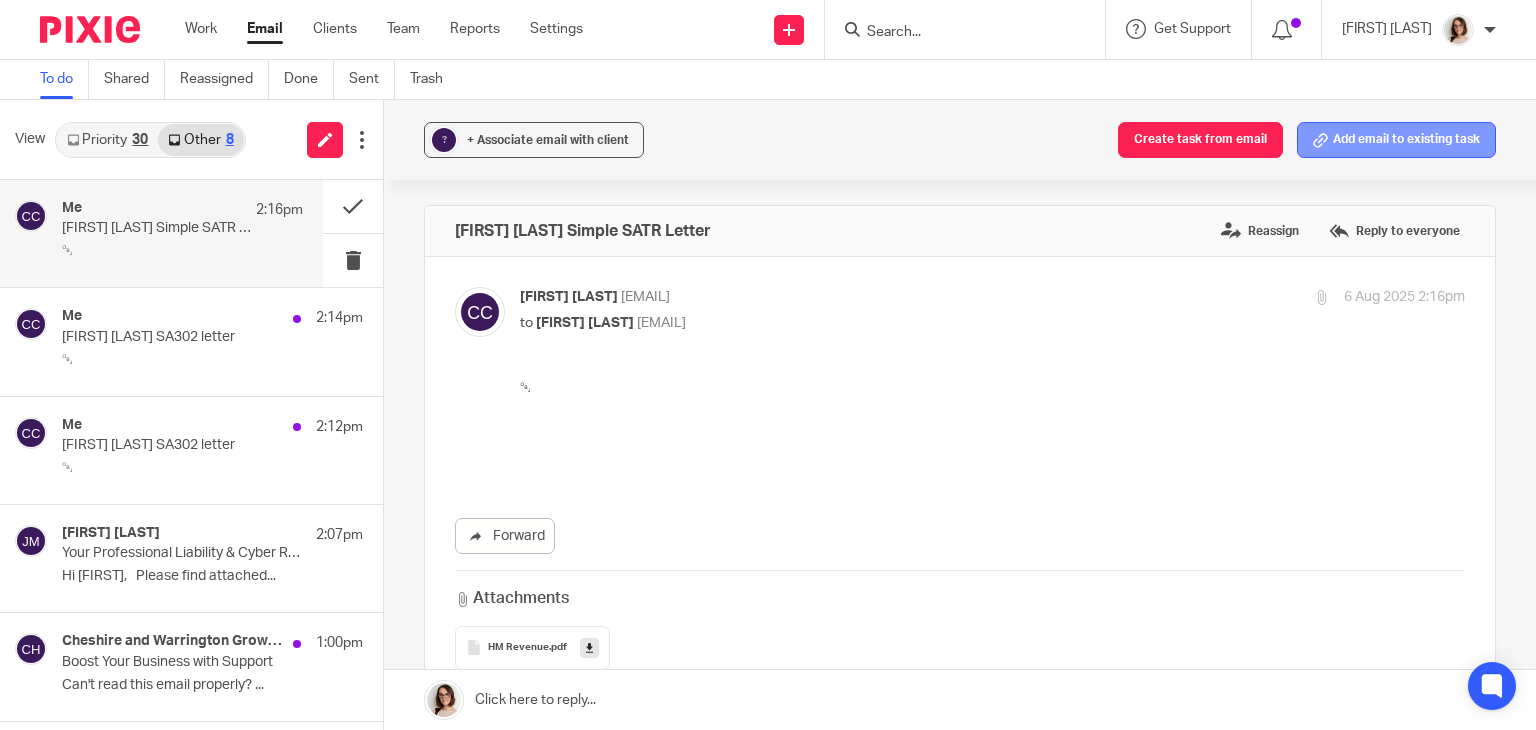 click on "Add email to existing task" at bounding box center [1396, 140] 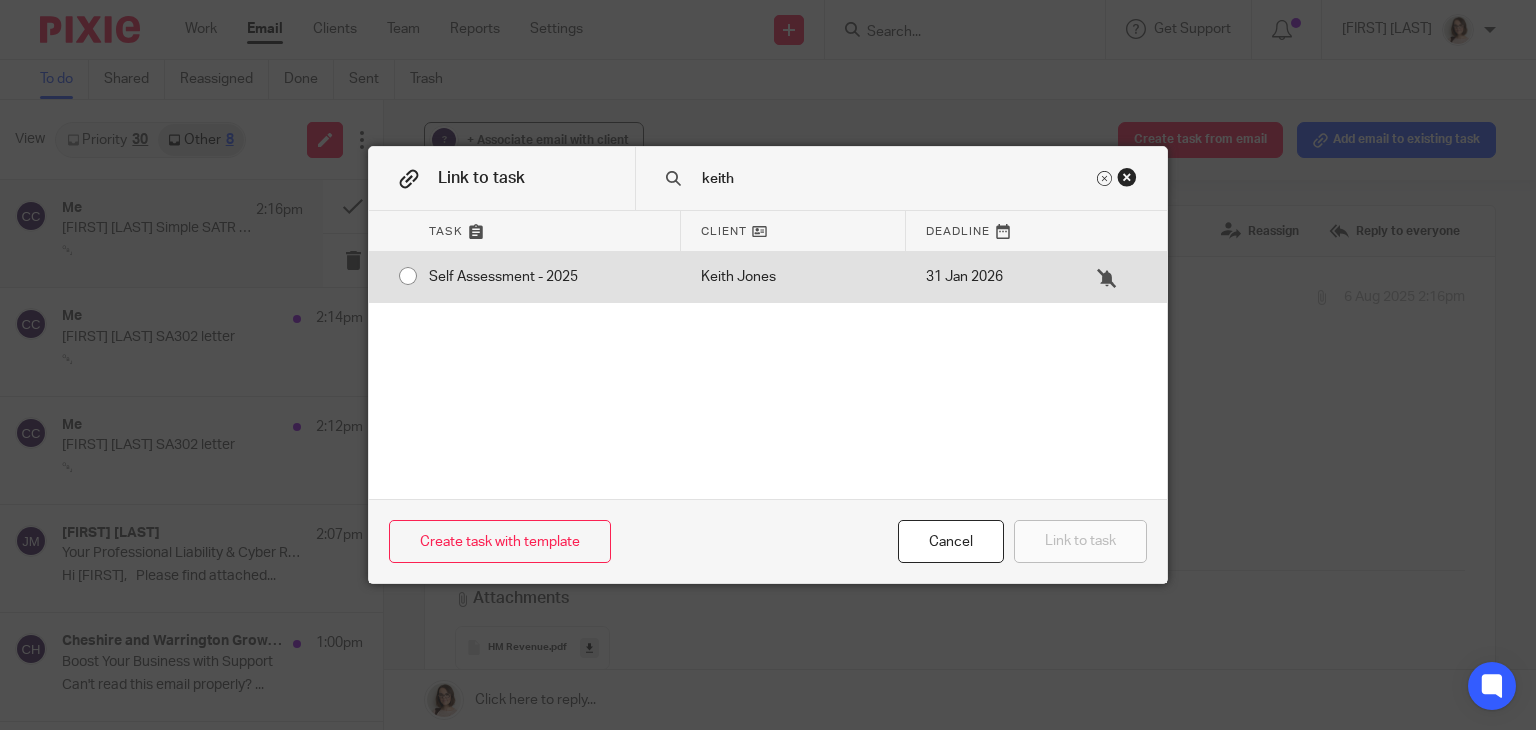type on "keith" 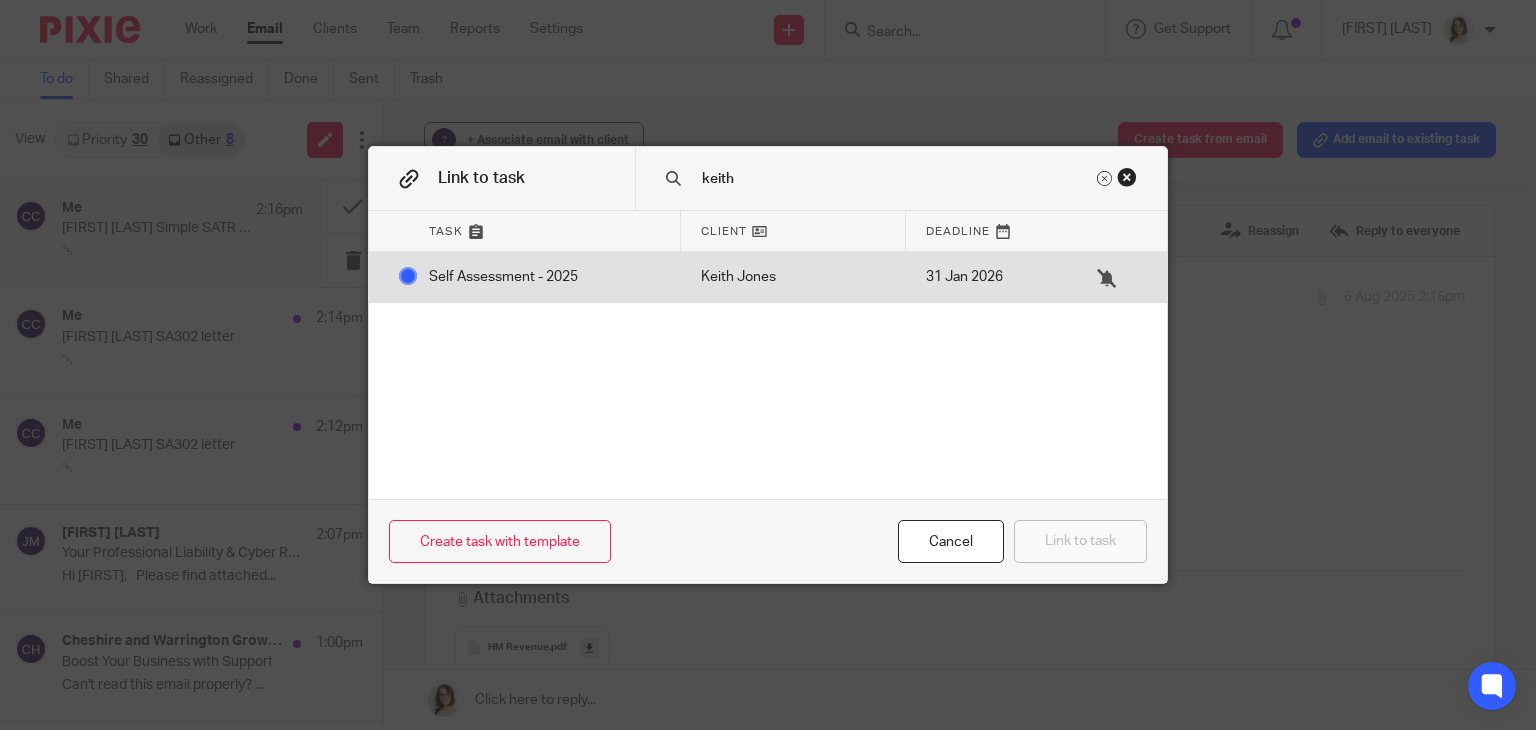 radio on "true" 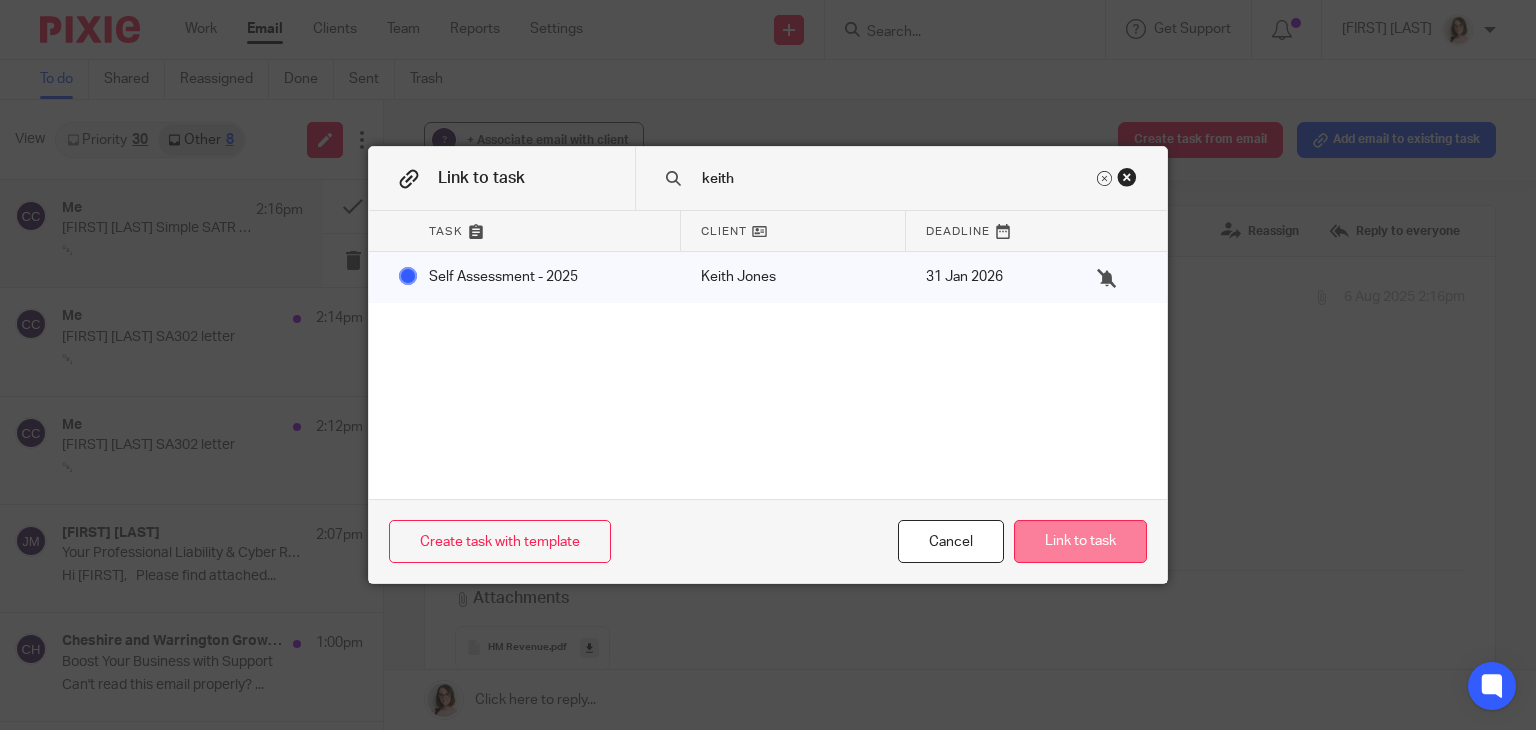 click on "Link to task" at bounding box center (1080, 541) 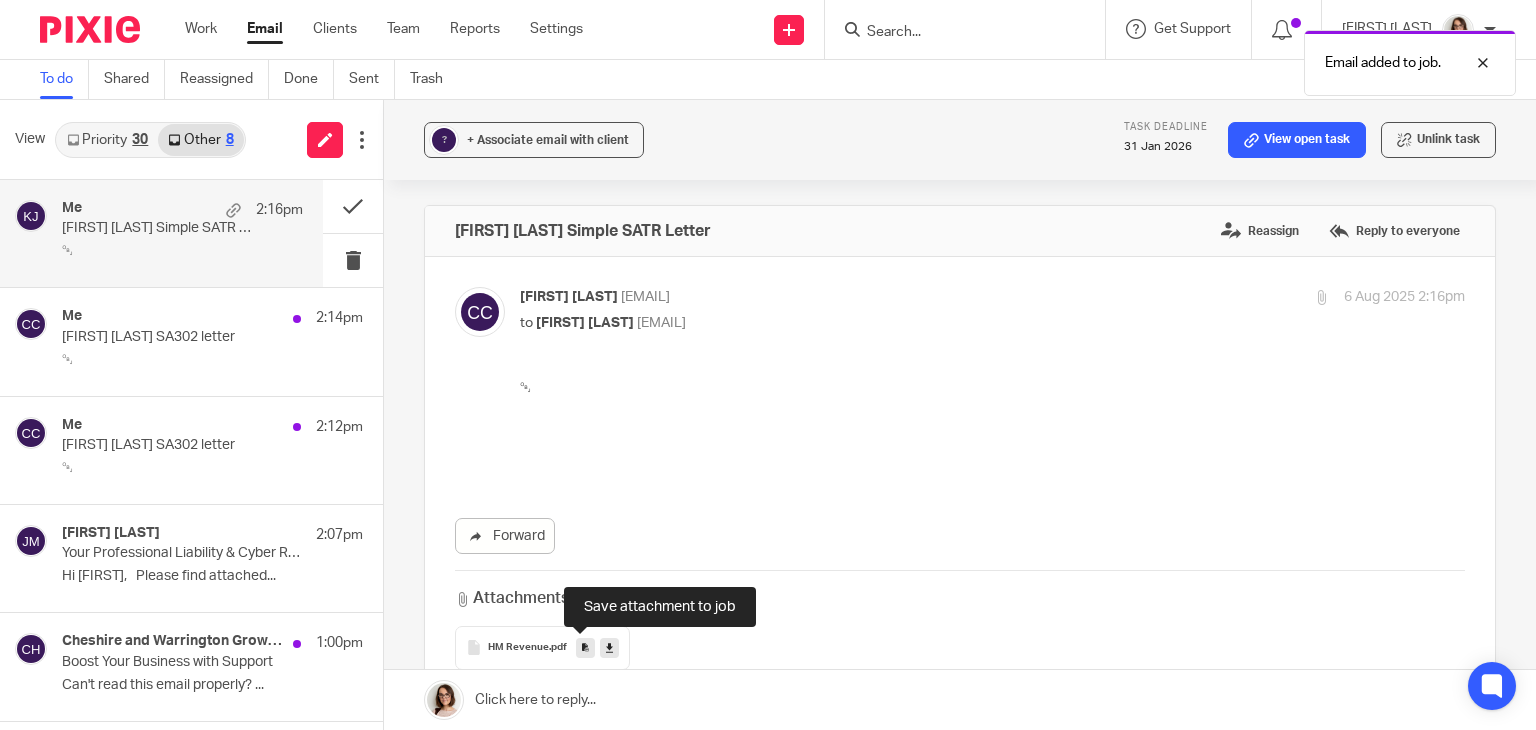 click at bounding box center (585, 647) 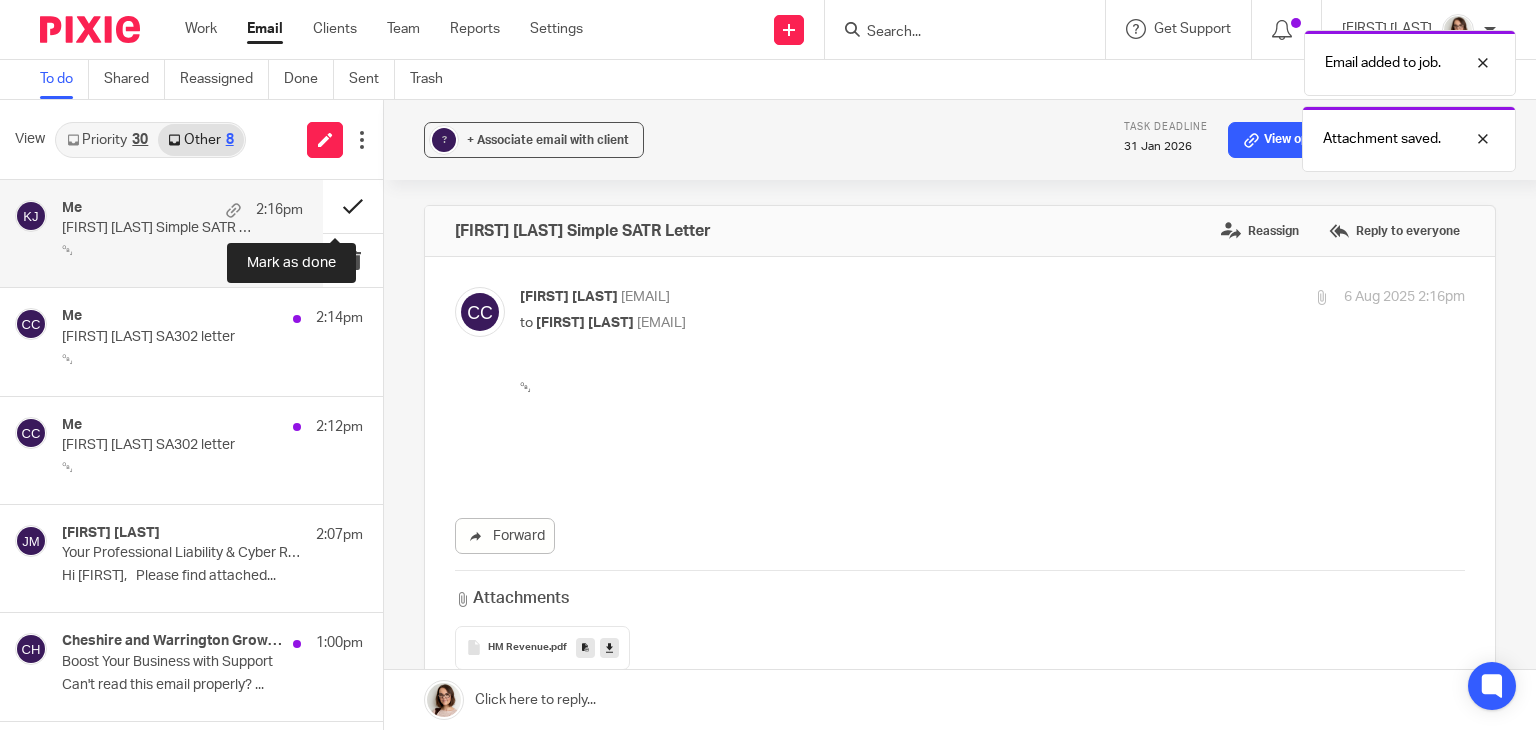 click at bounding box center (353, 206) 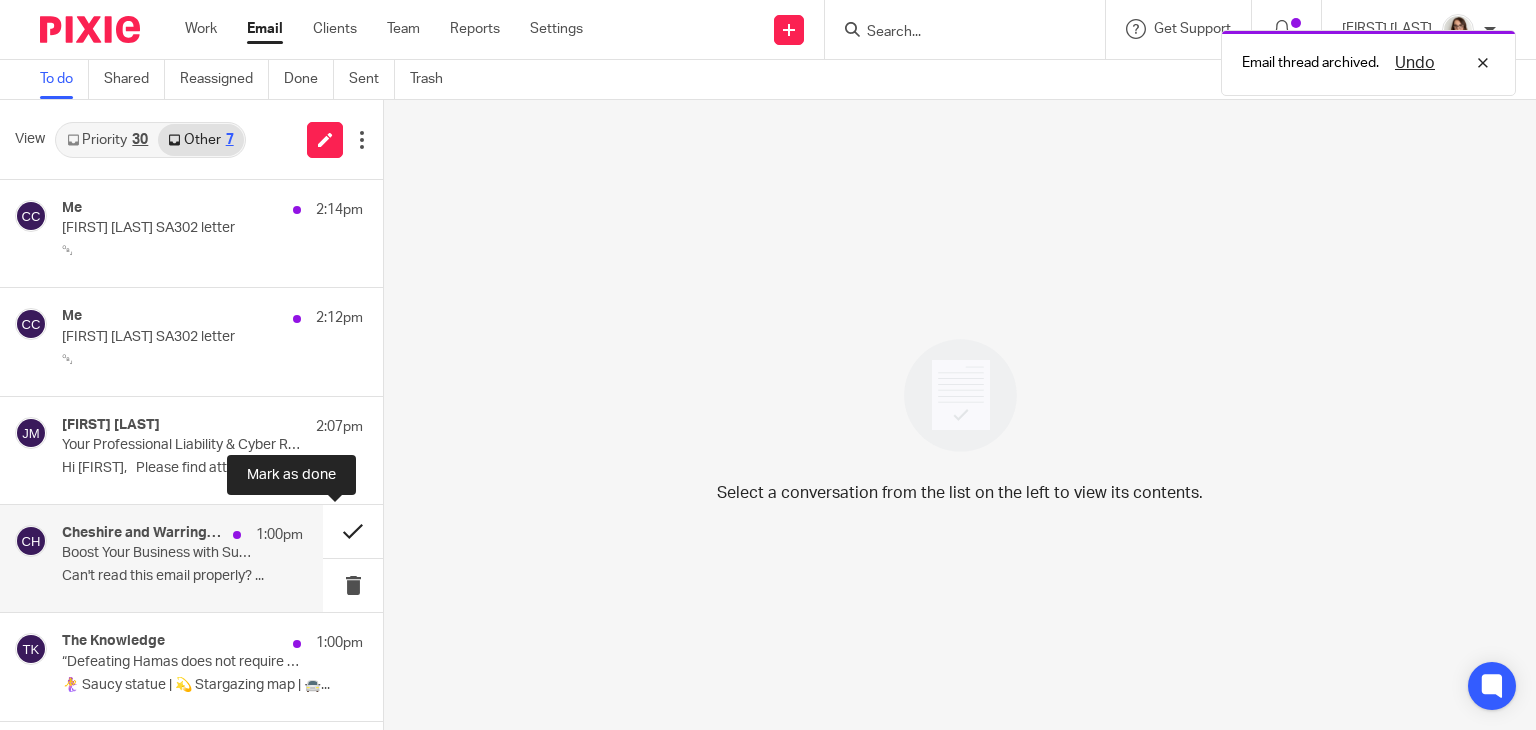 click at bounding box center (353, 531) 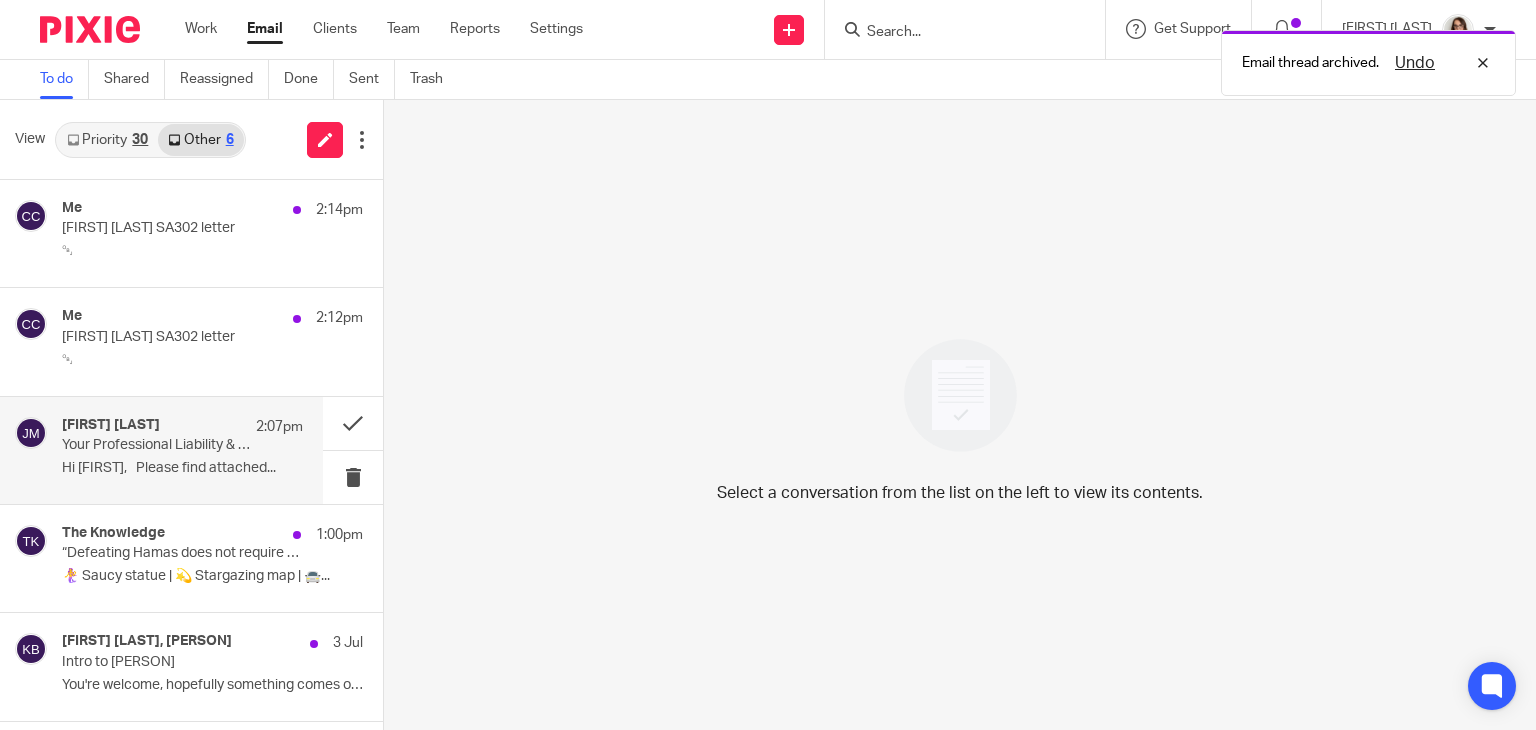 click on "Hi [FIRST],       Please find attached..." at bounding box center [182, 468] 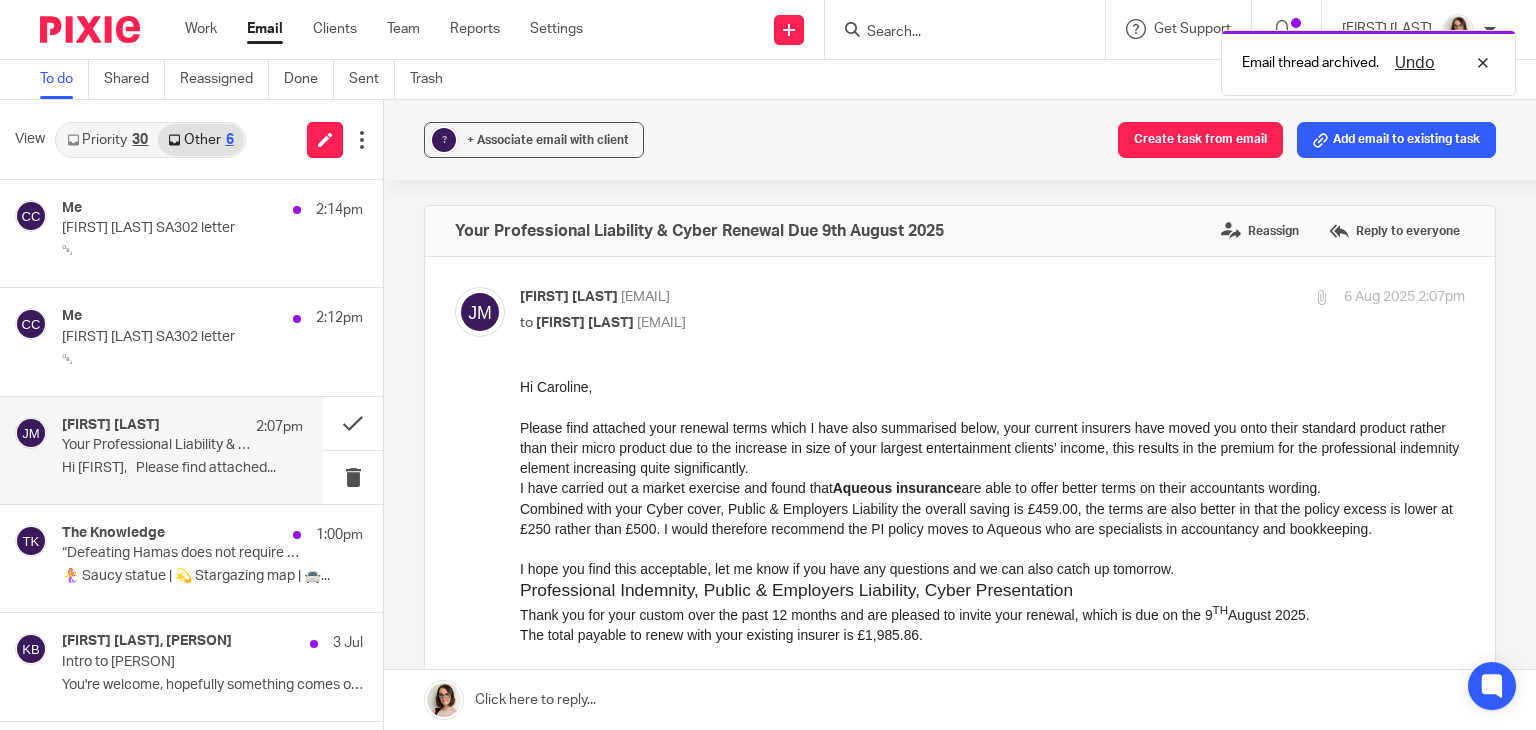 scroll, scrollTop: 0, scrollLeft: 0, axis: both 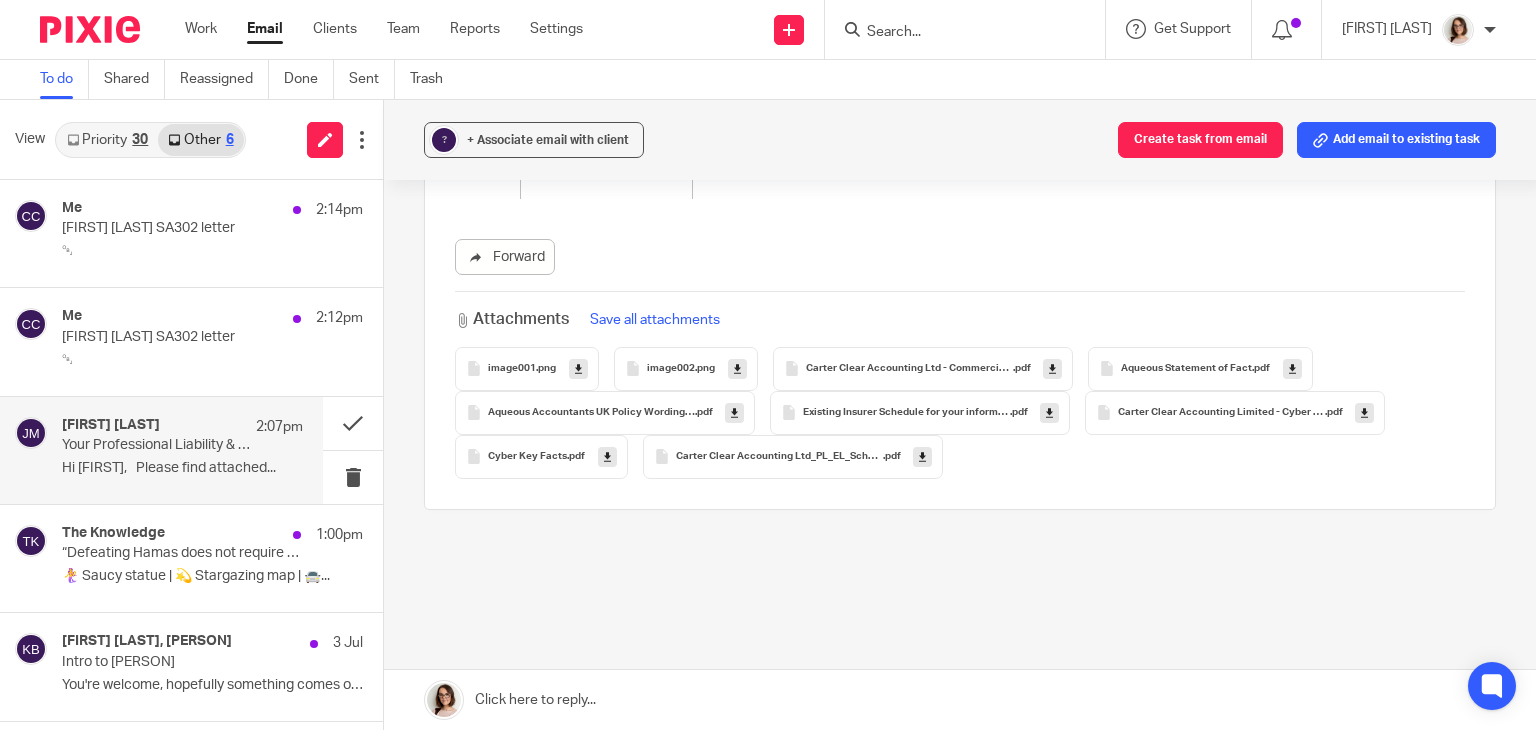 click on "Carter Clear Accounting Ltd - Commercial Renewal Due" at bounding box center (909, 369) 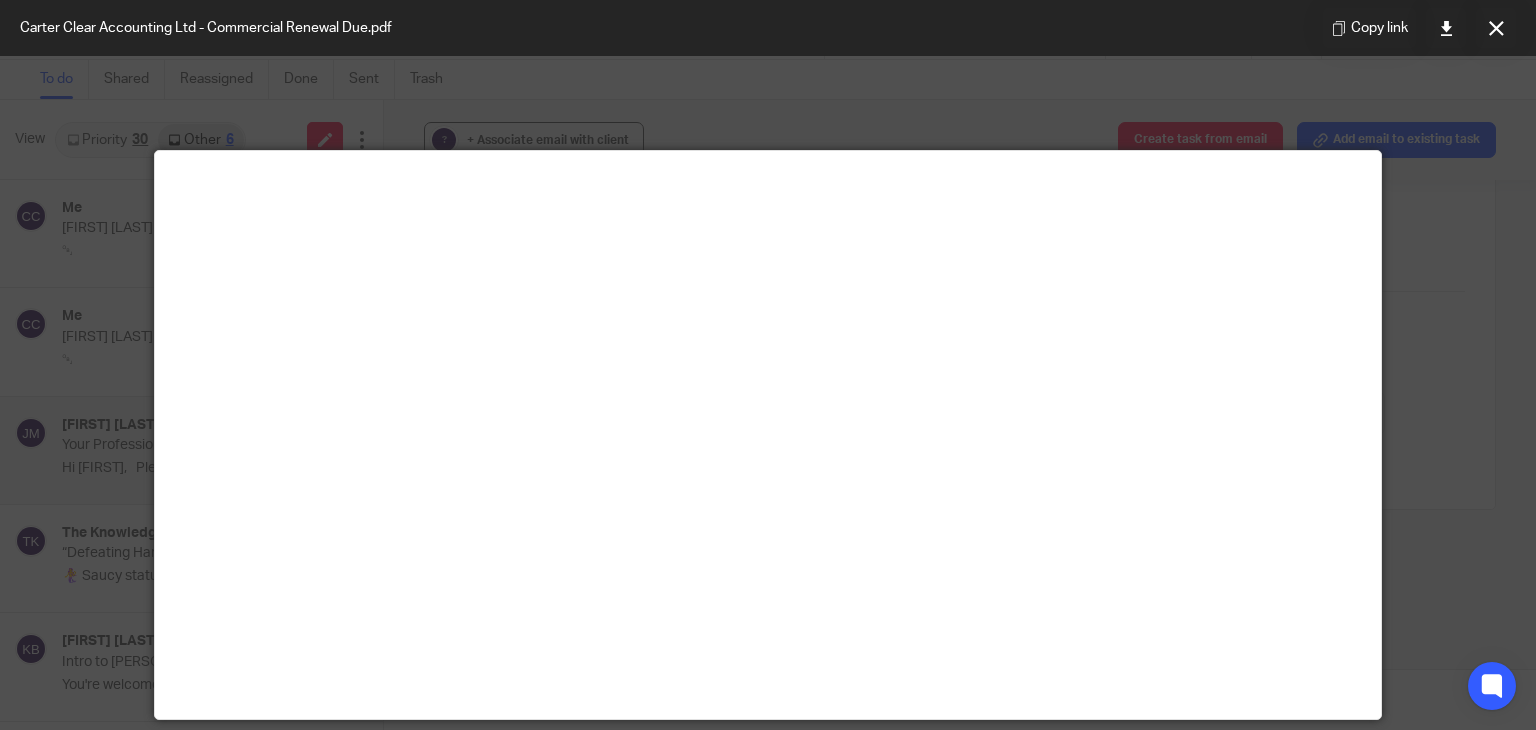 scroll, scrollTop: 140, scrollLeft: 0, axis: vertical 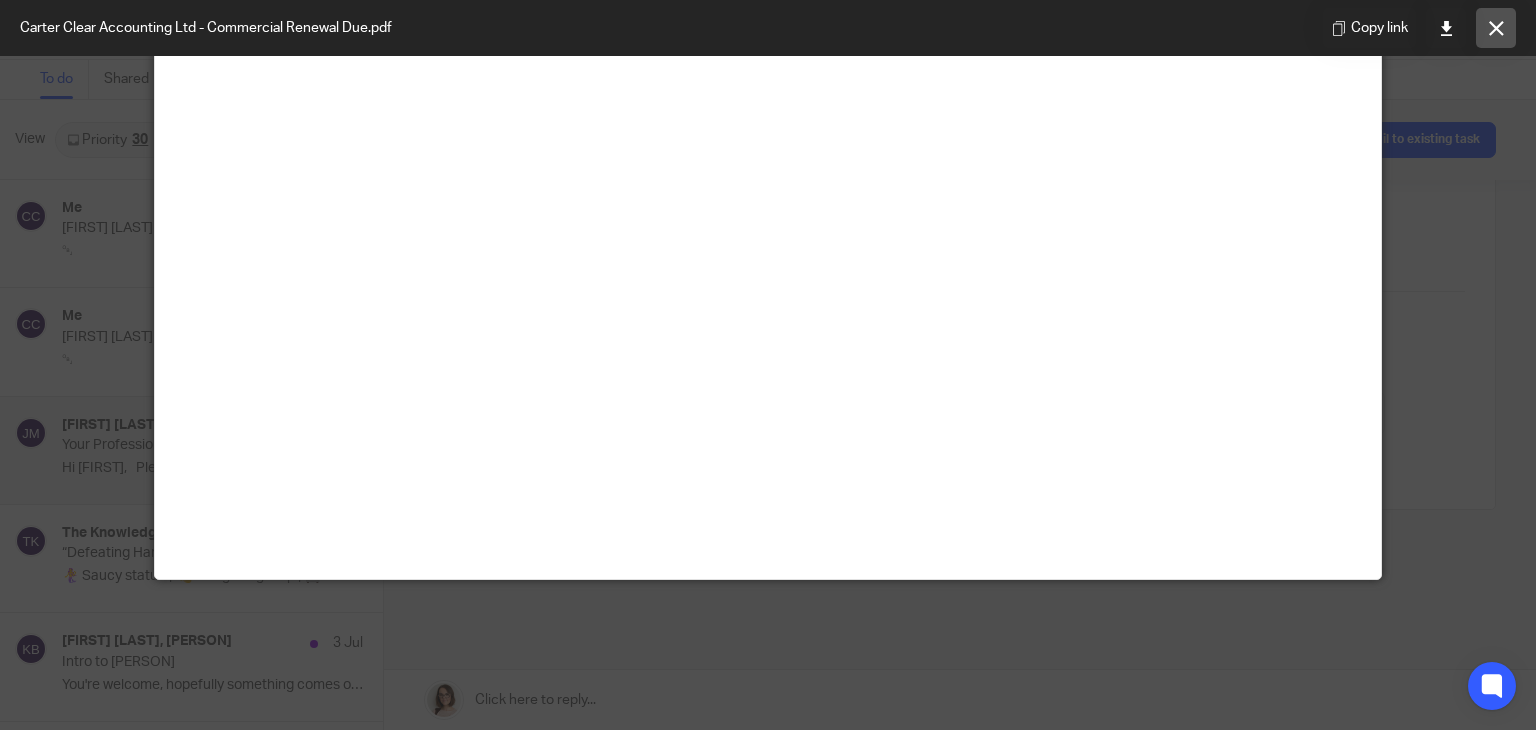 click at bounding box center (1496, 28) 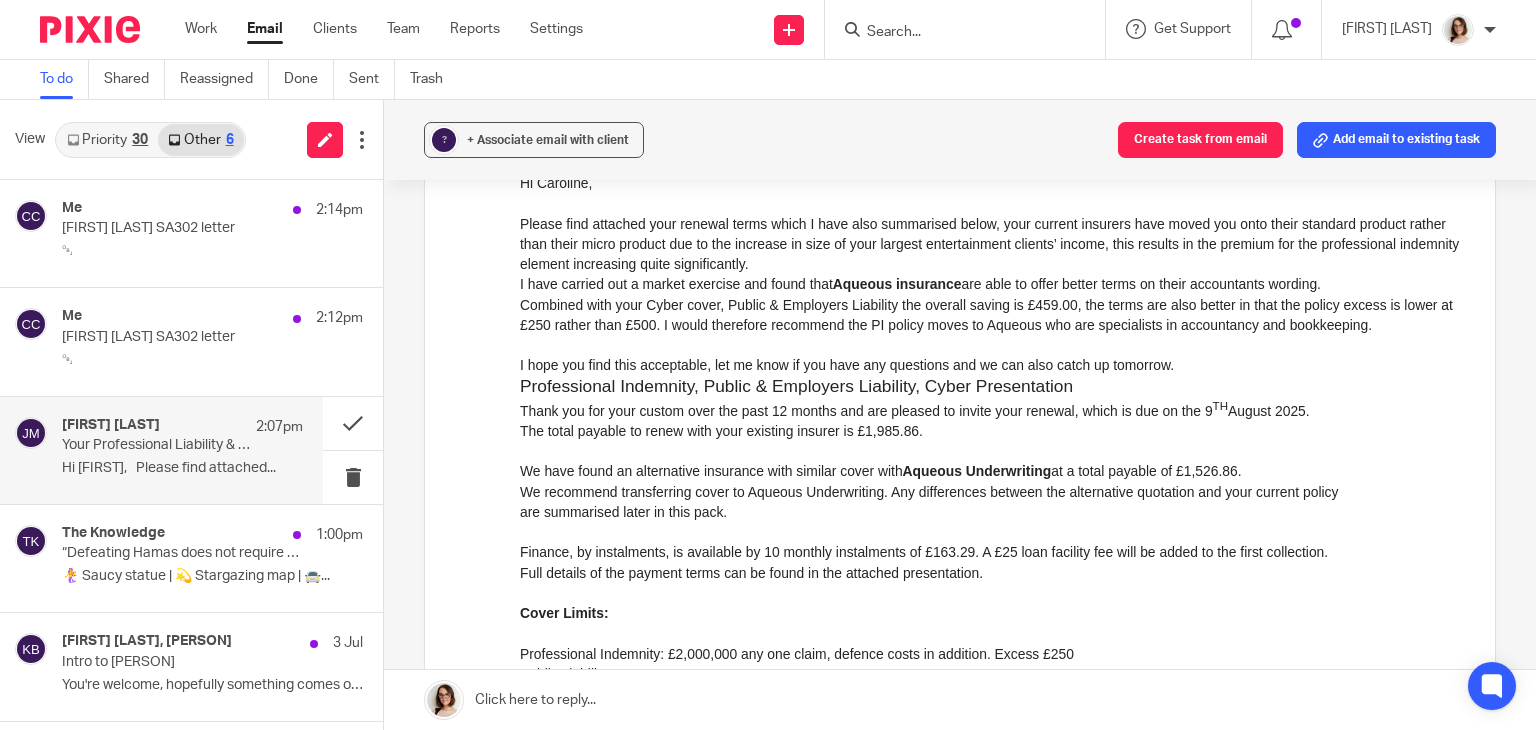 scroll, scrollTop: 0, scrollLeft: 0, axis: both 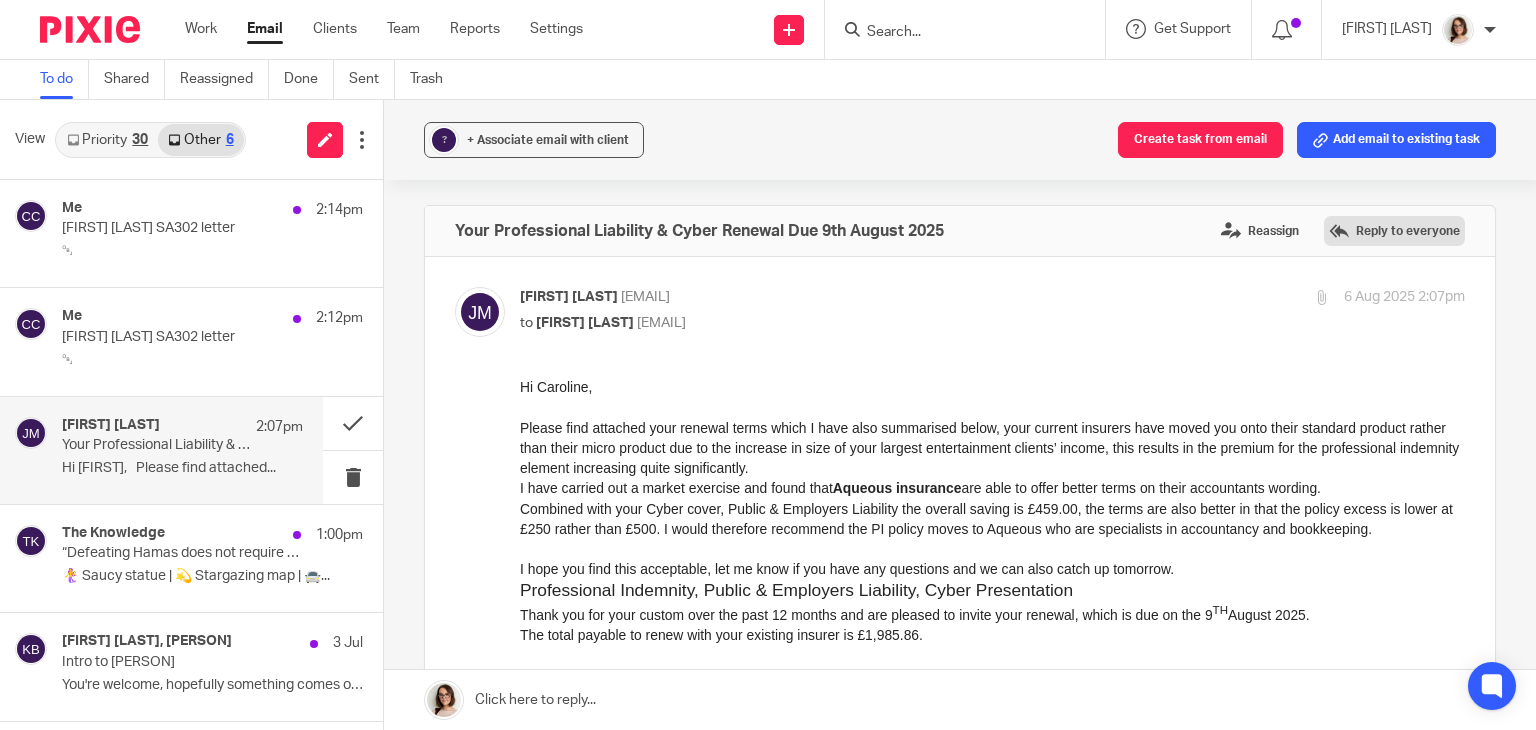 click on "Reply to everyone" at bounding box center [1394, 231] 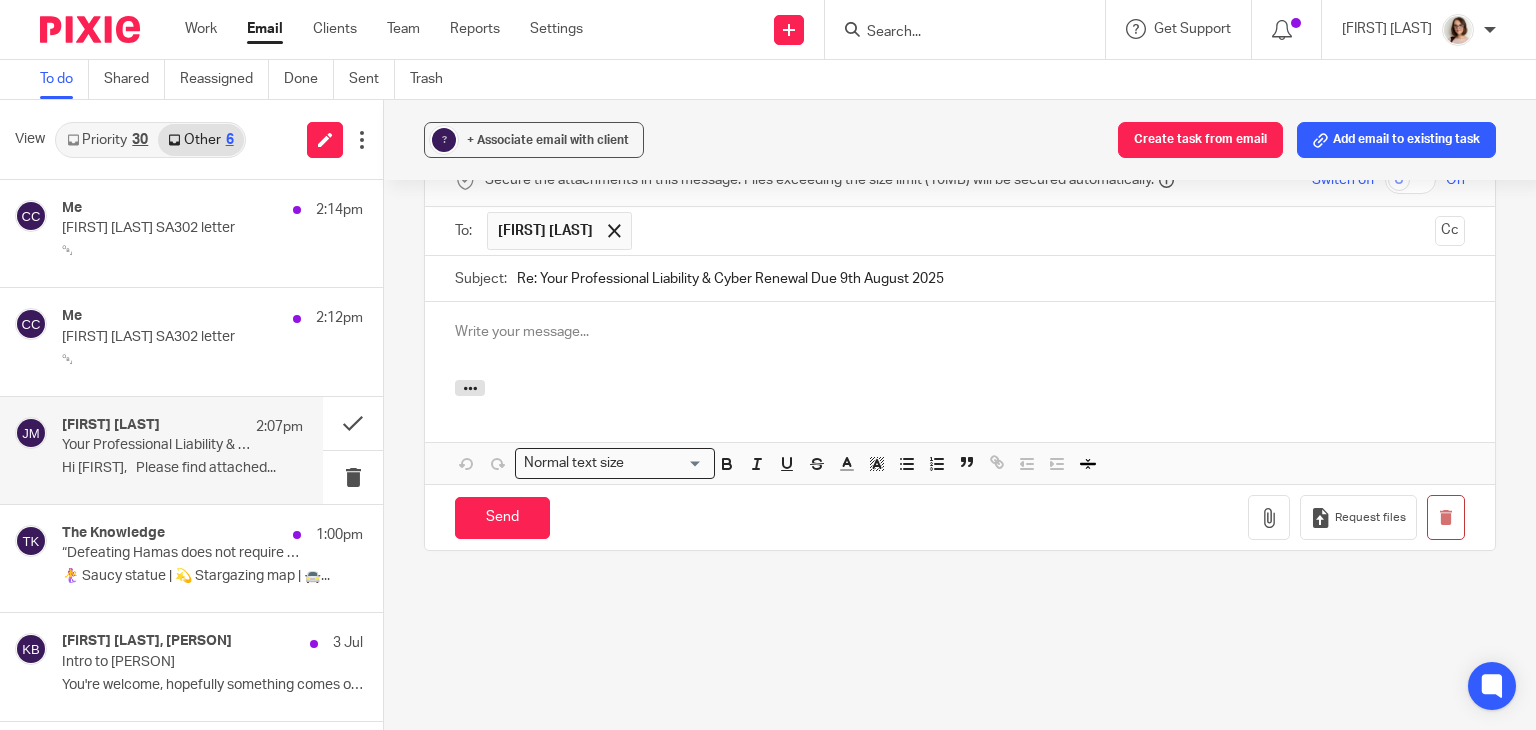 scroll, scrollTop: 0, scrollLeft: 0, axis: both 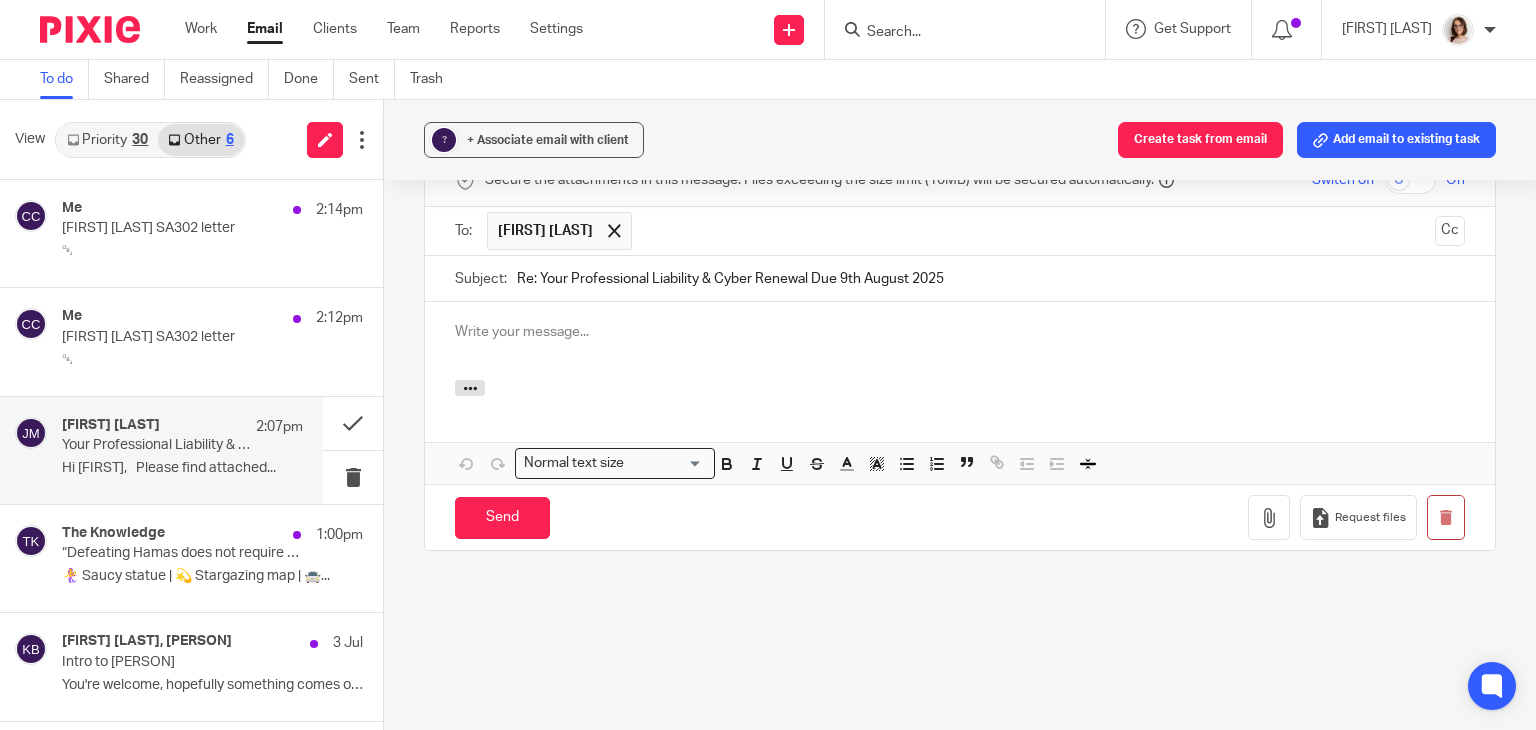 type 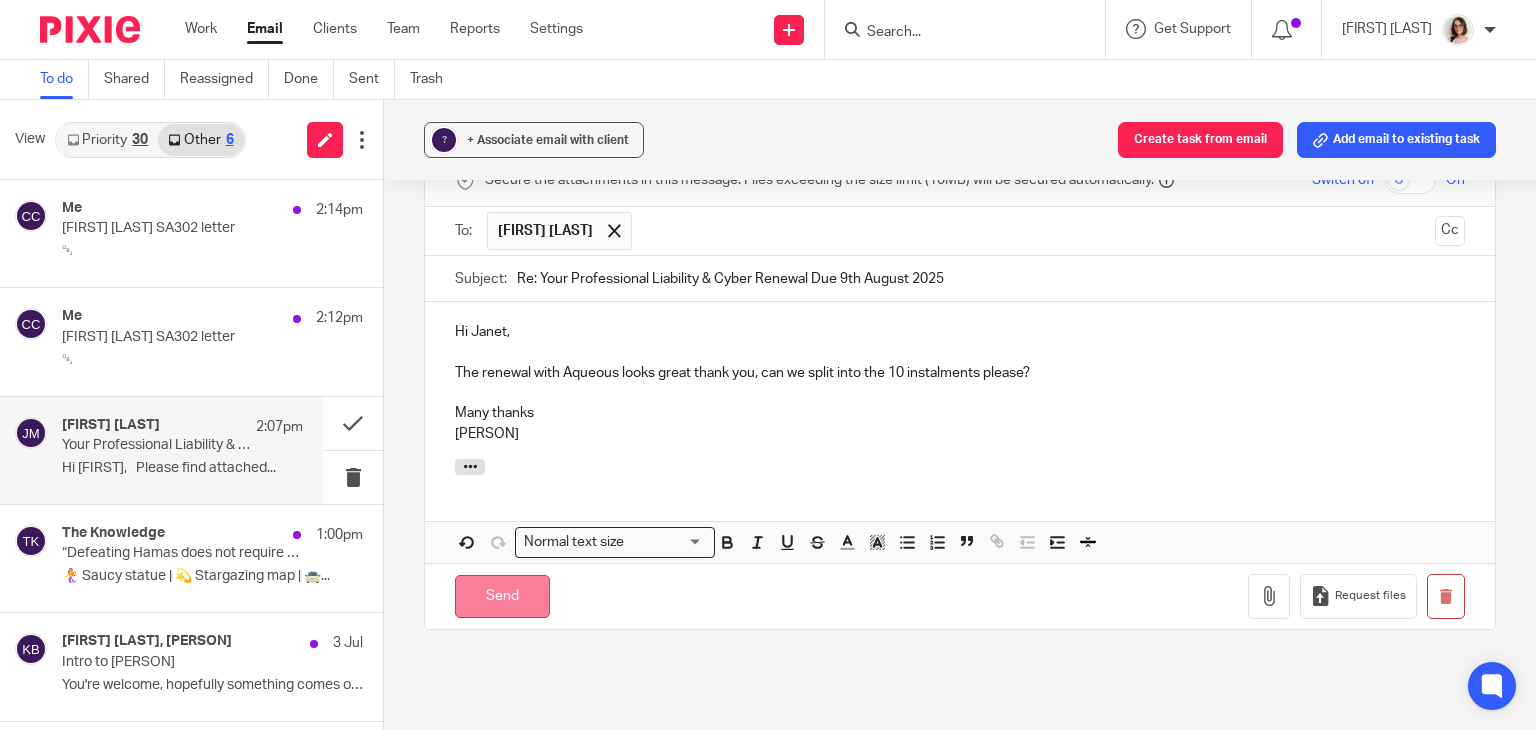 click on "Send" at bounding box center [502, 596] 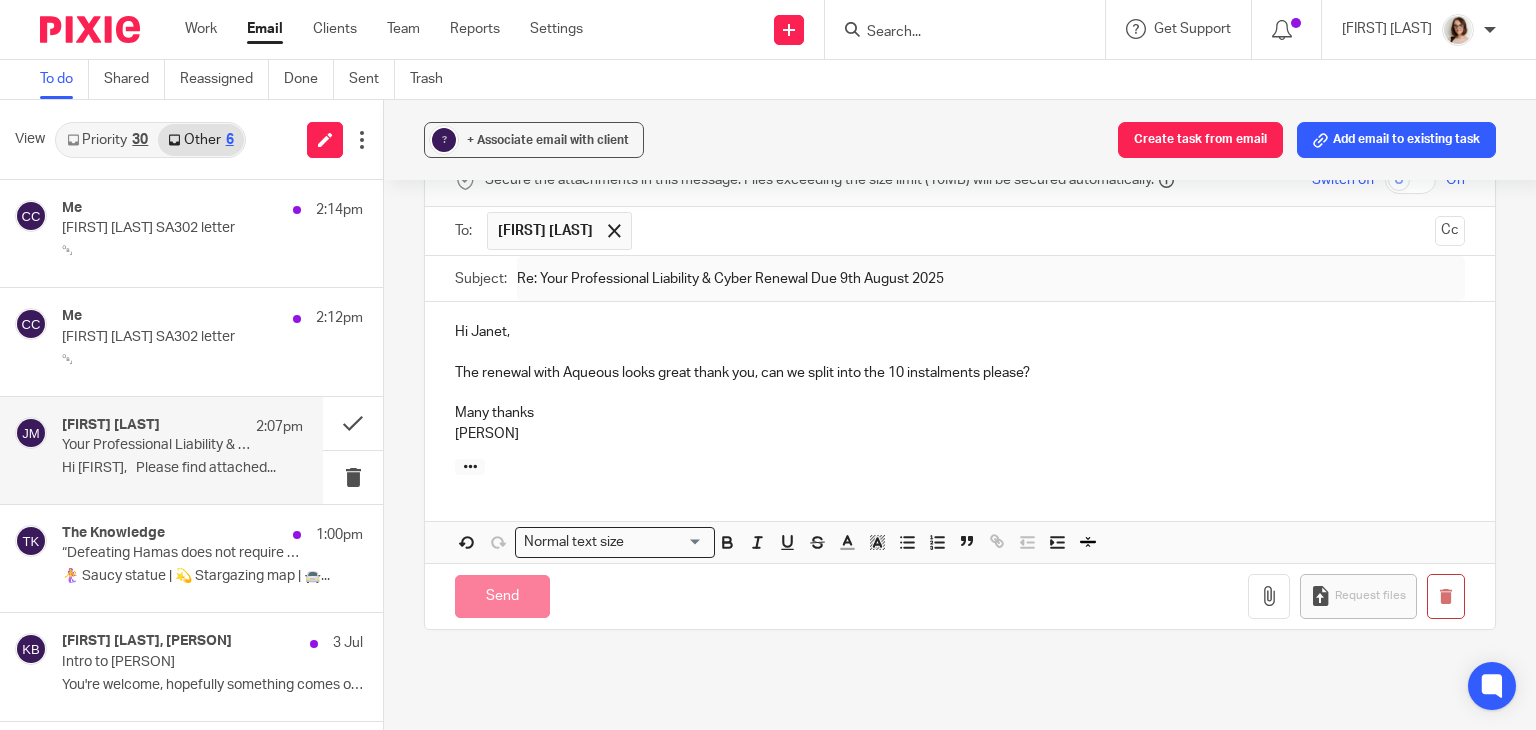 scroll, scrollTop: 2265, scrollLeft: 0, axis: vertical 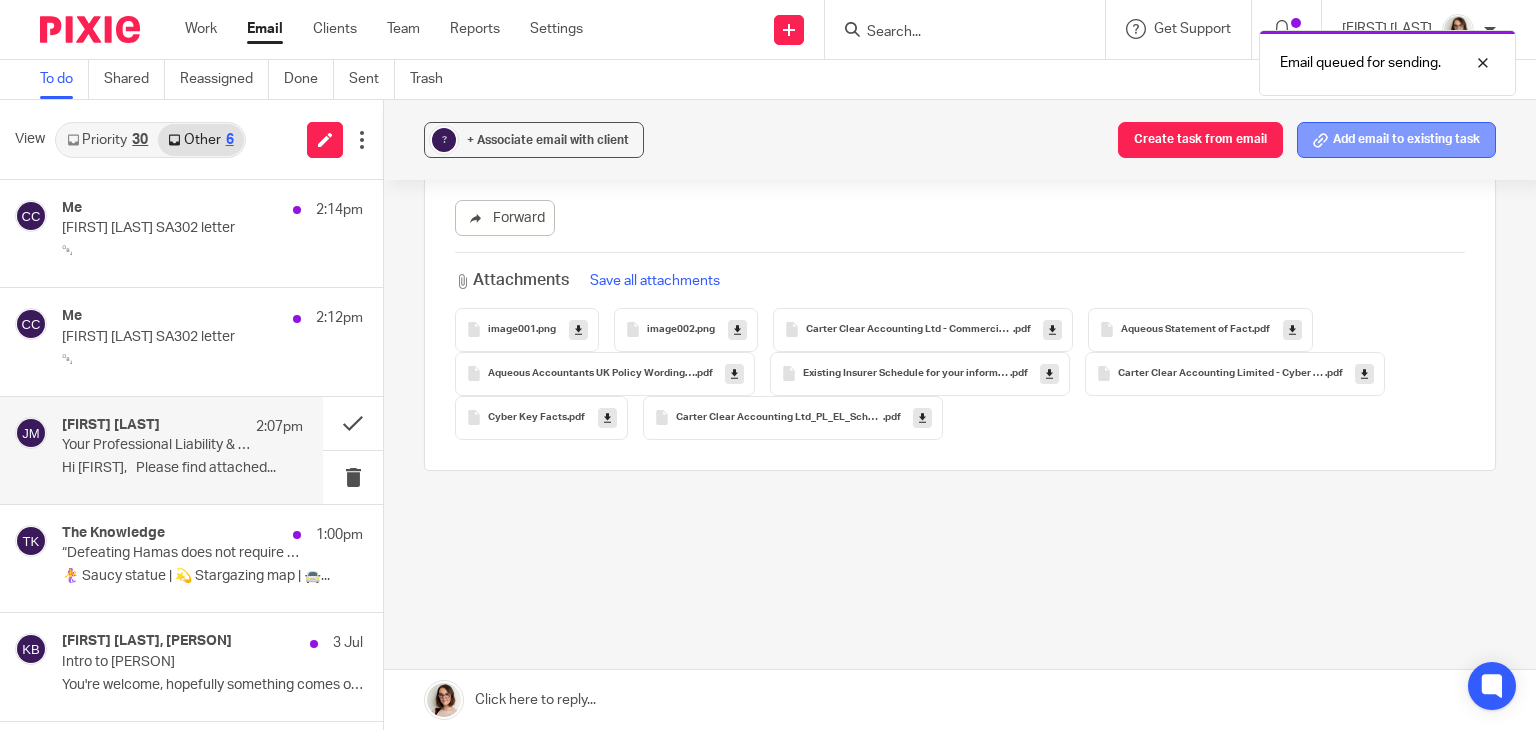 click on "Add email to existing task" at bounding box center (1396, 140) 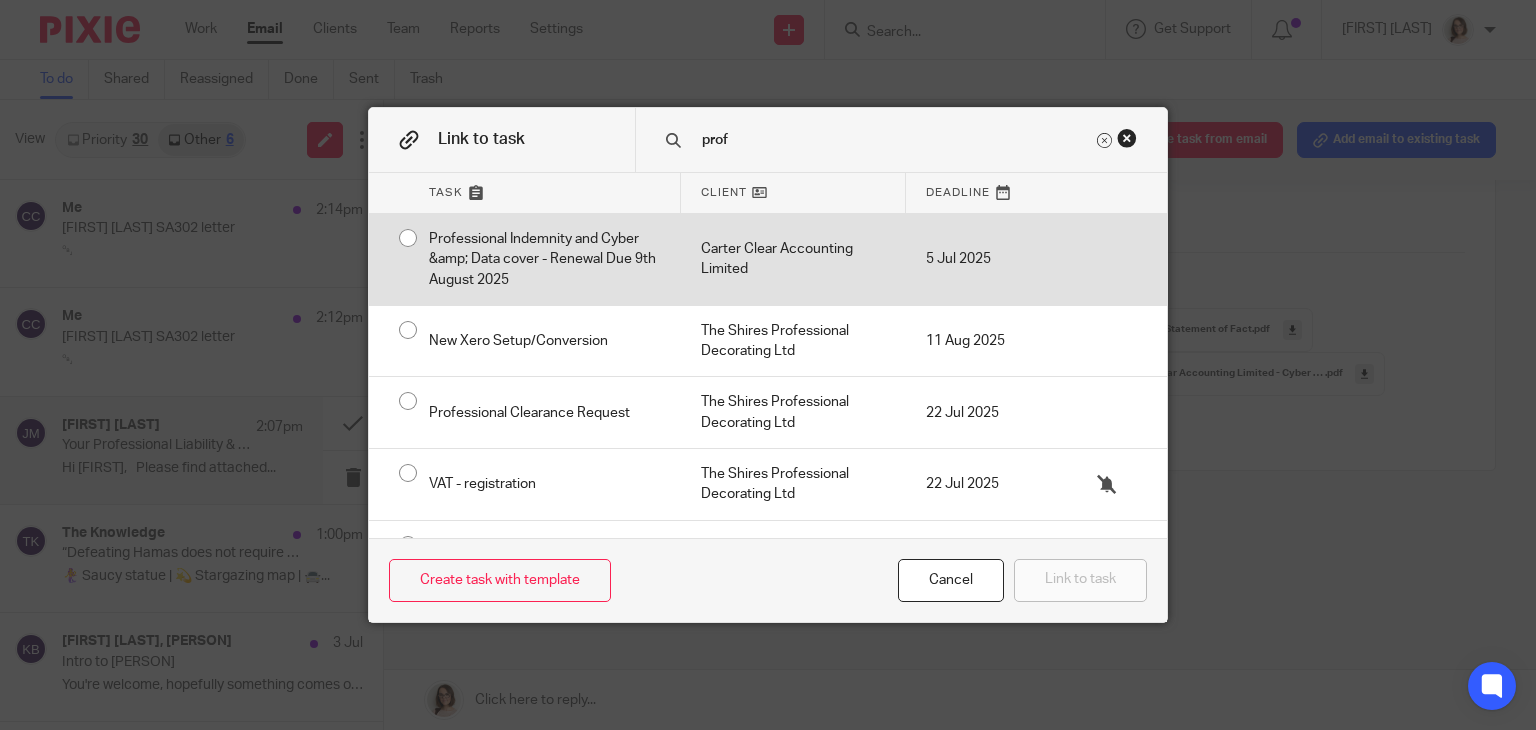 type on "prof" 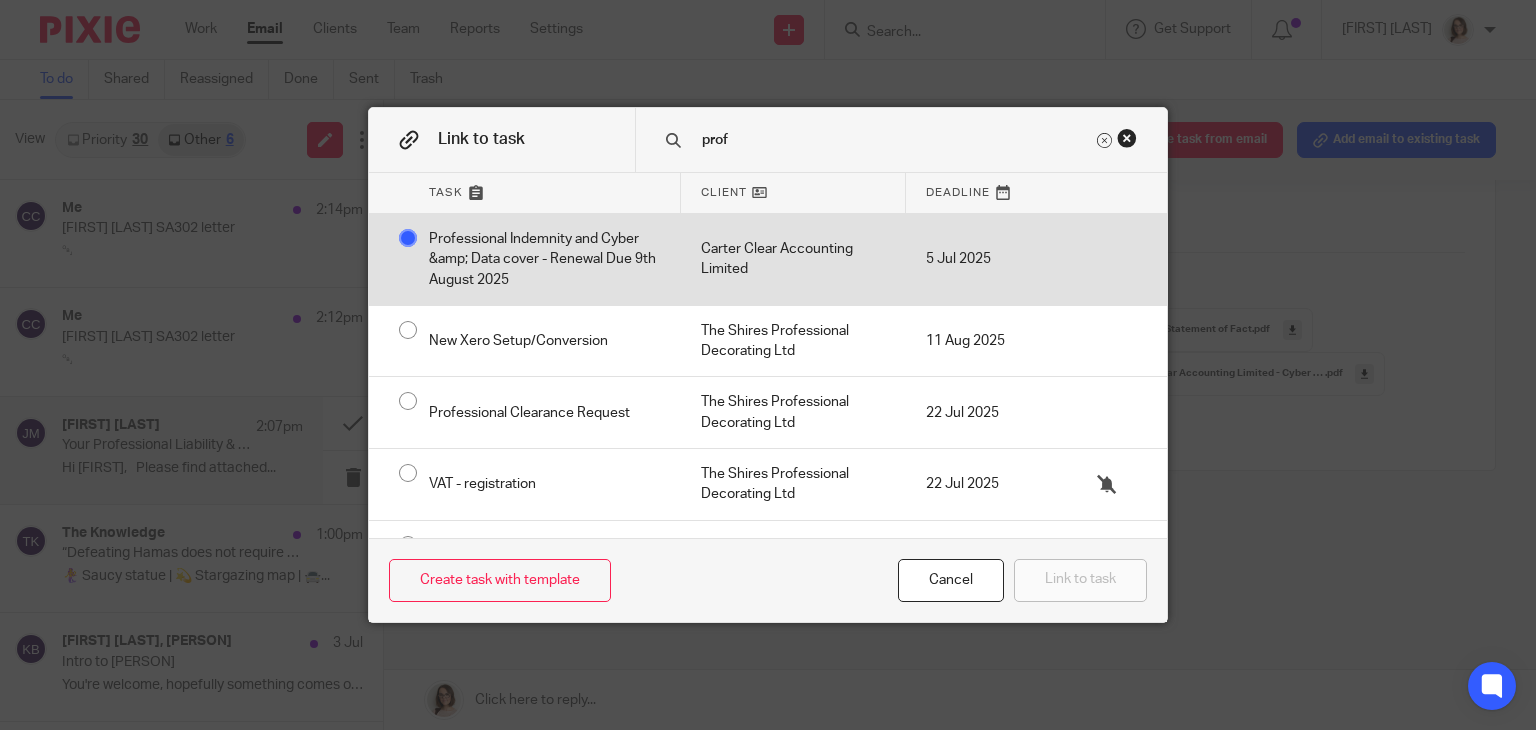 radio on "false" 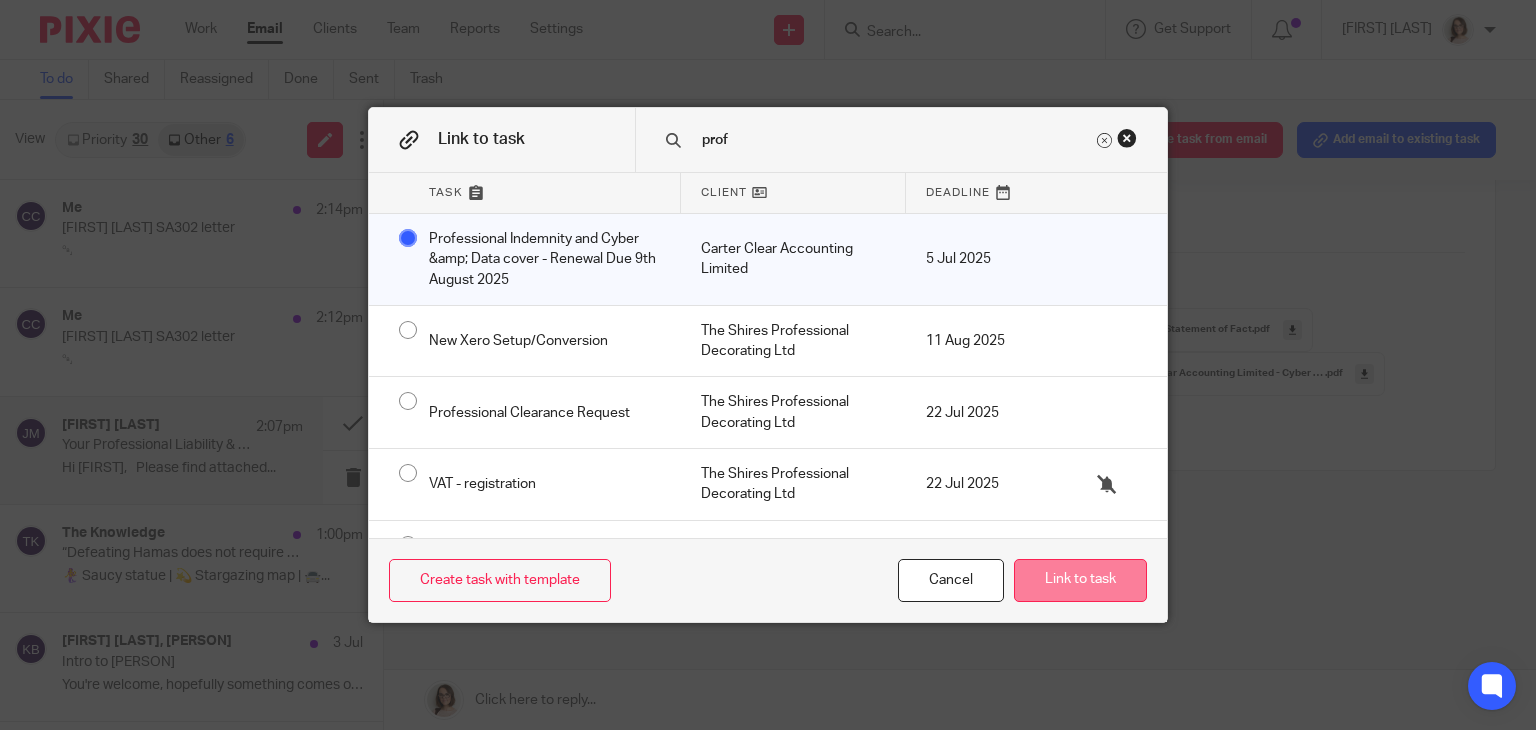 click on "Link to task" at bounding box center [1080, 580] 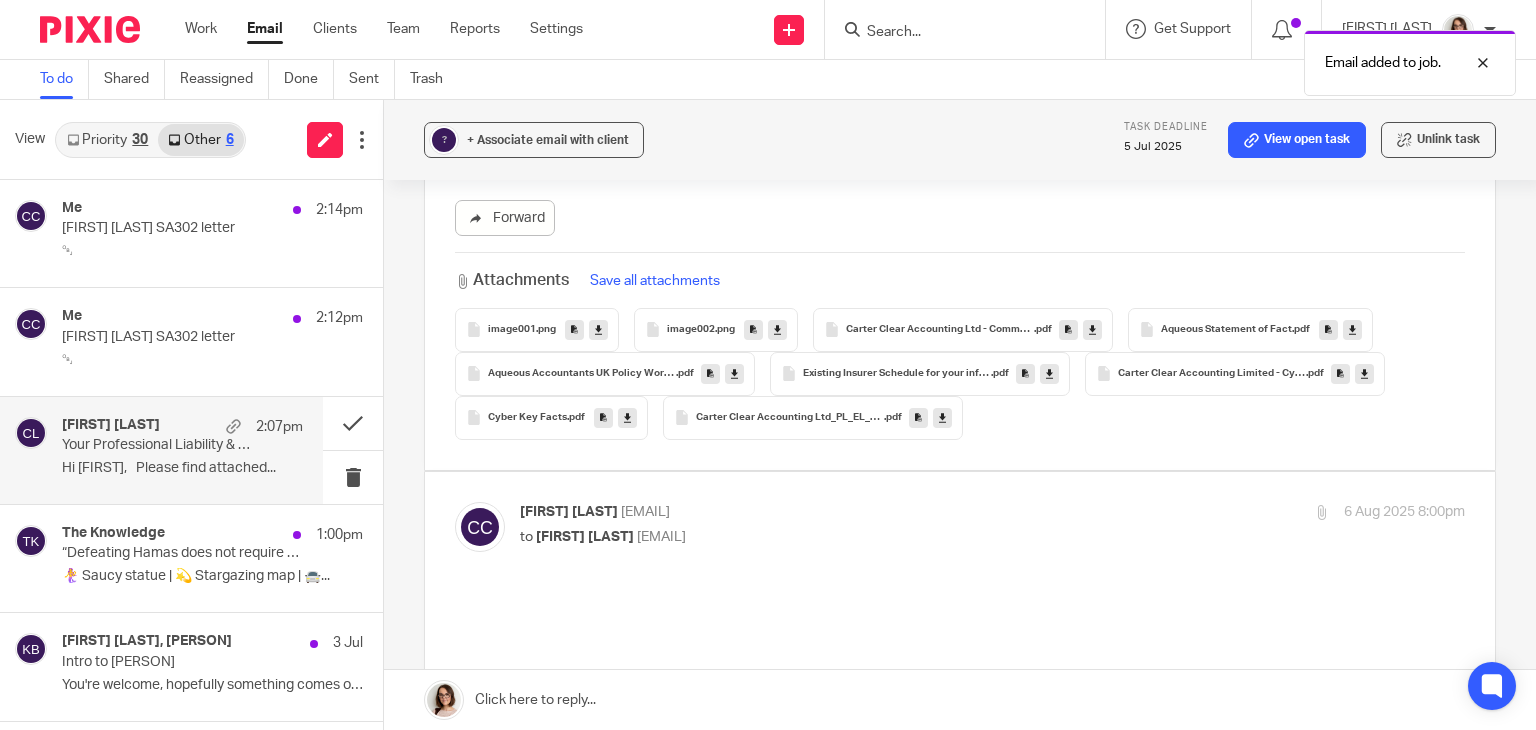 scroll, scrollTop: 0, scrollLeft: 0, axis: both 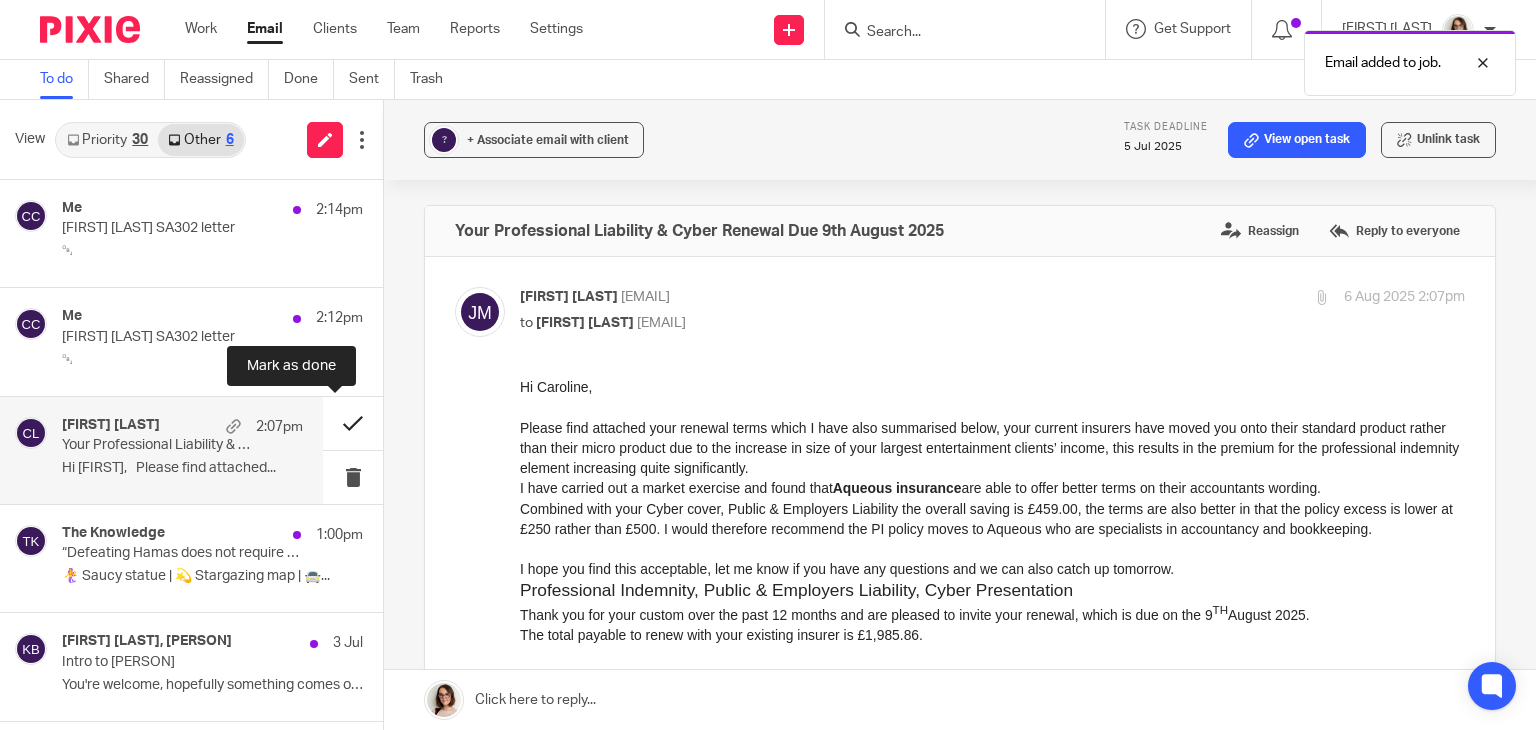 click at bounding box center [353, 423] 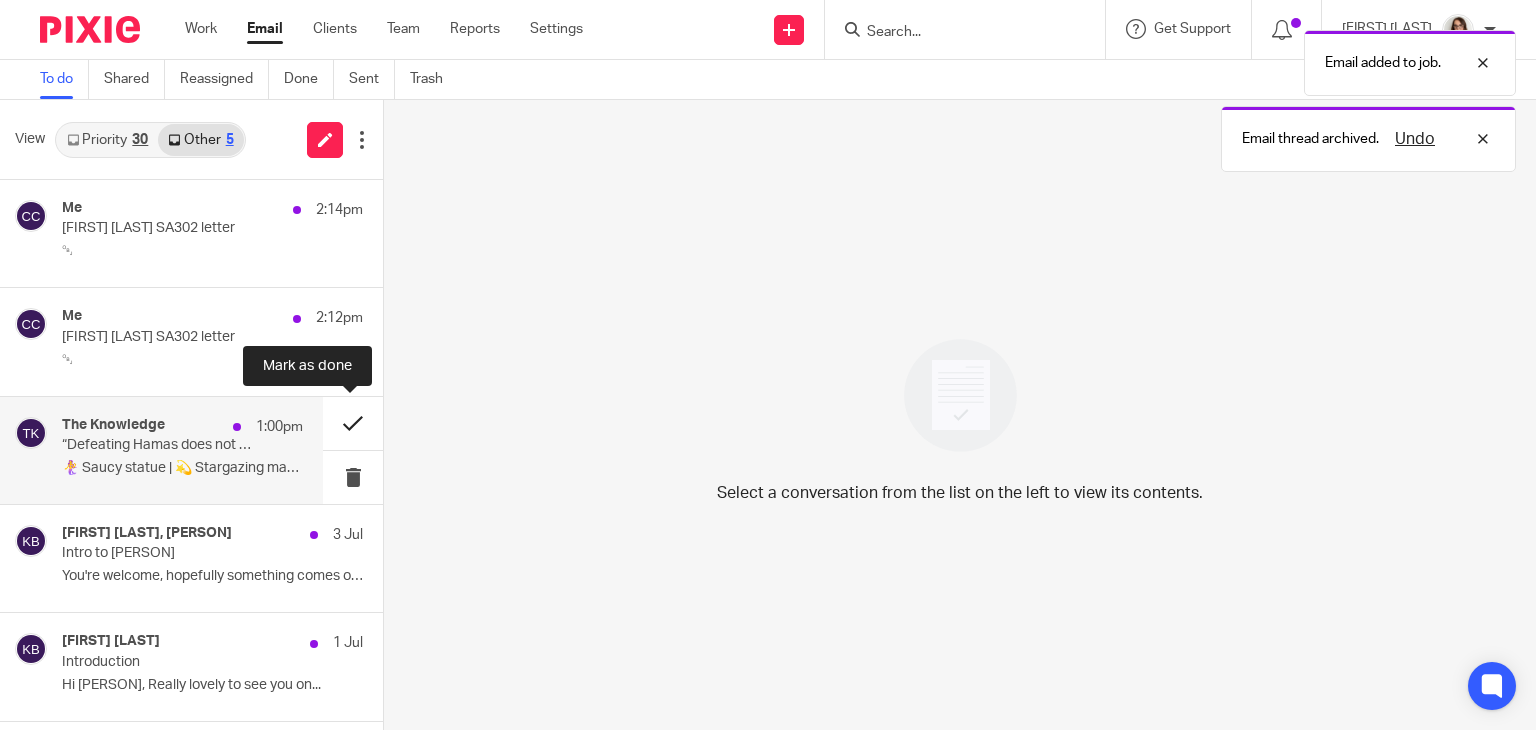 click at bounding box center (353, 423) 